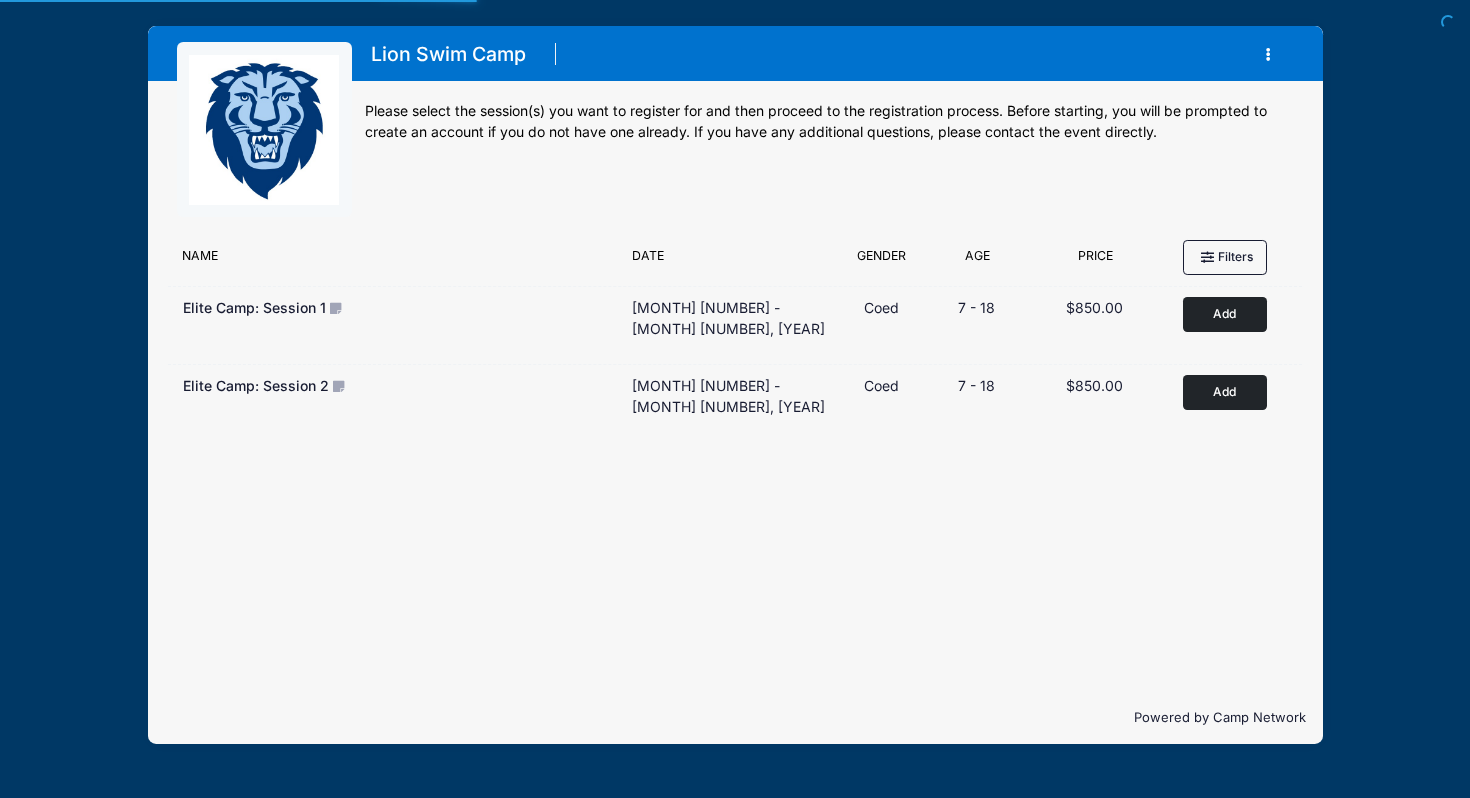 scroll, scrollTop: 0, scrollLeft: 0, axis: both 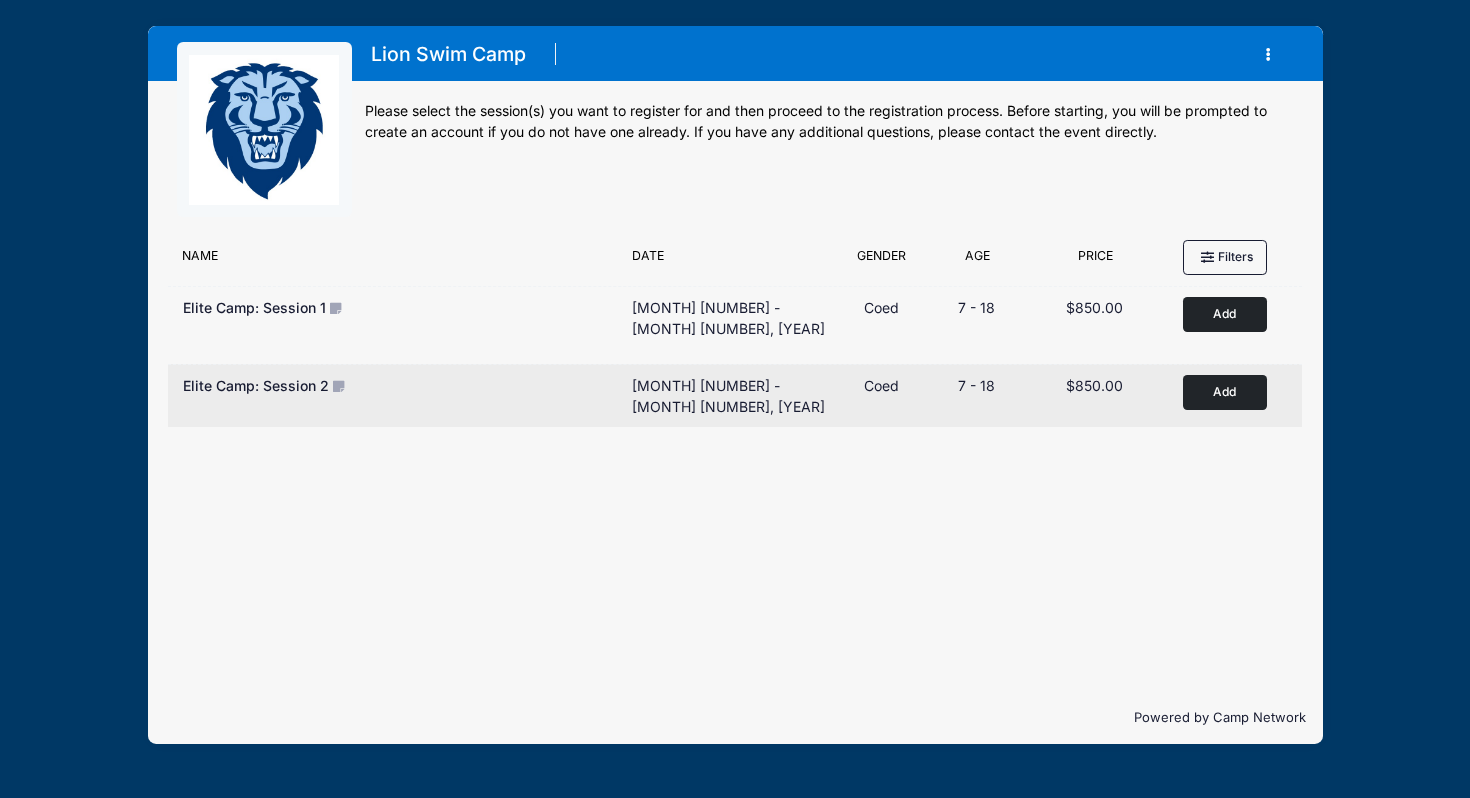click on "Add  to Cart" at bounding box center [1225, 392] 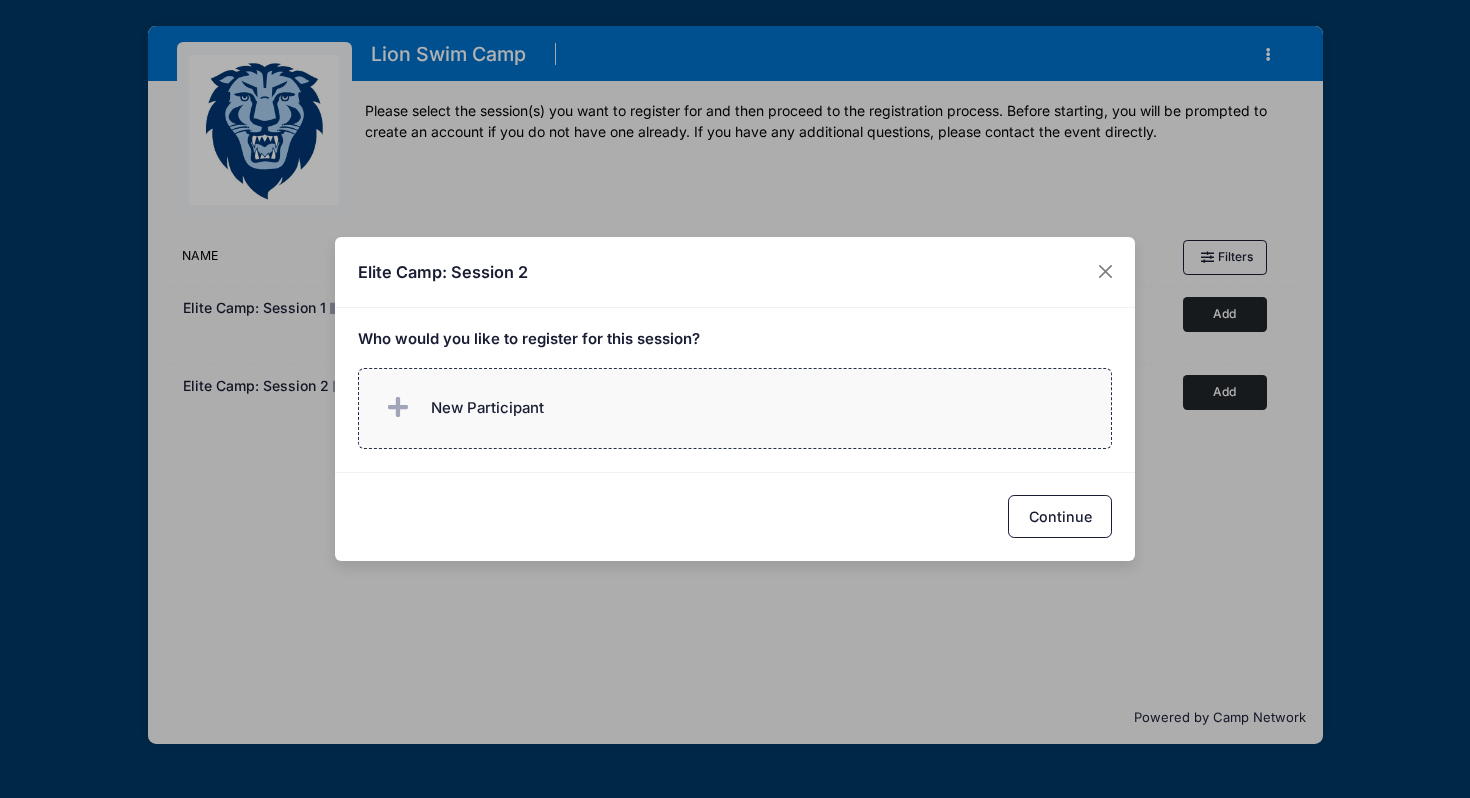 click on "New Participant" at bounding box center (735, 408) 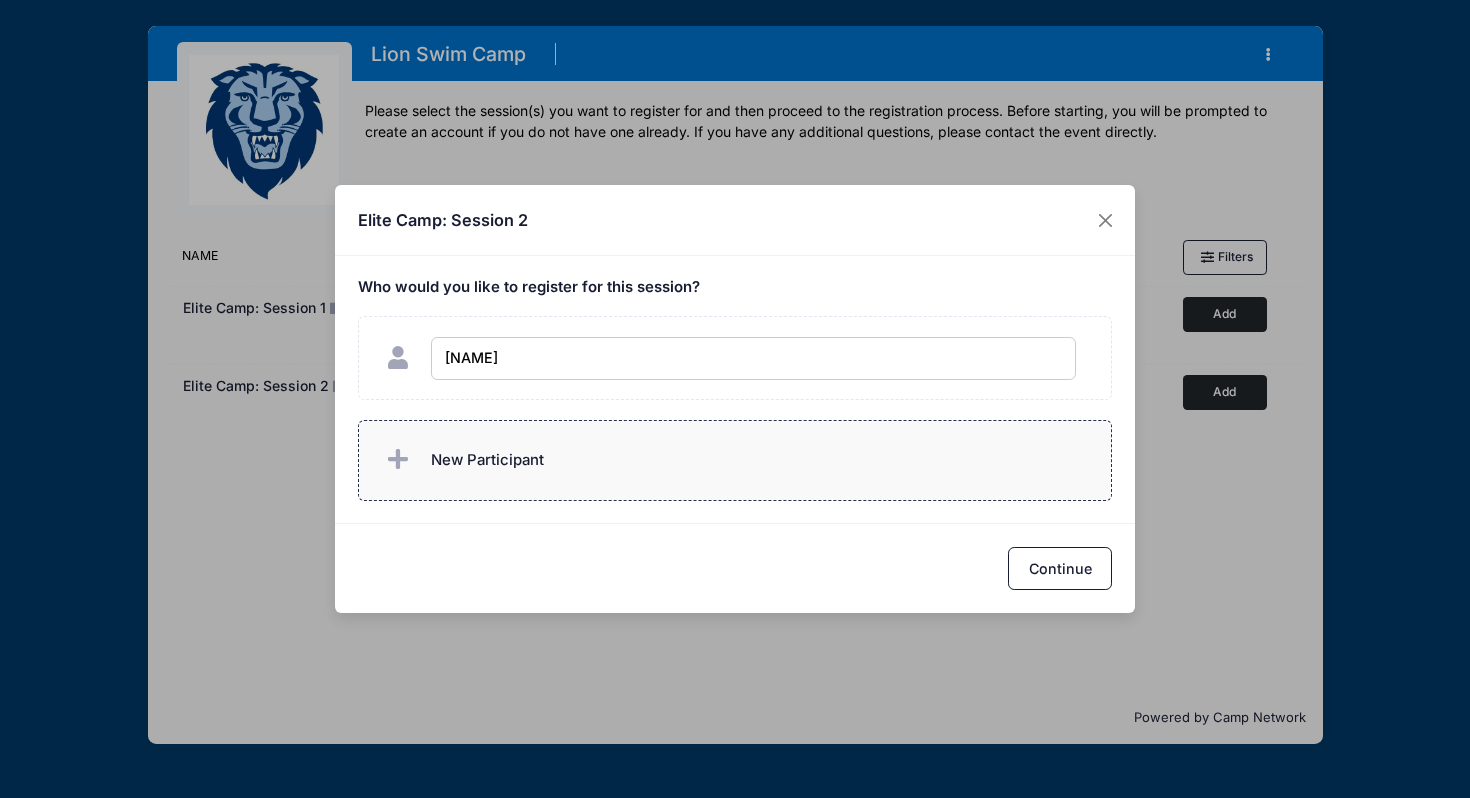 type on "aysha islam" 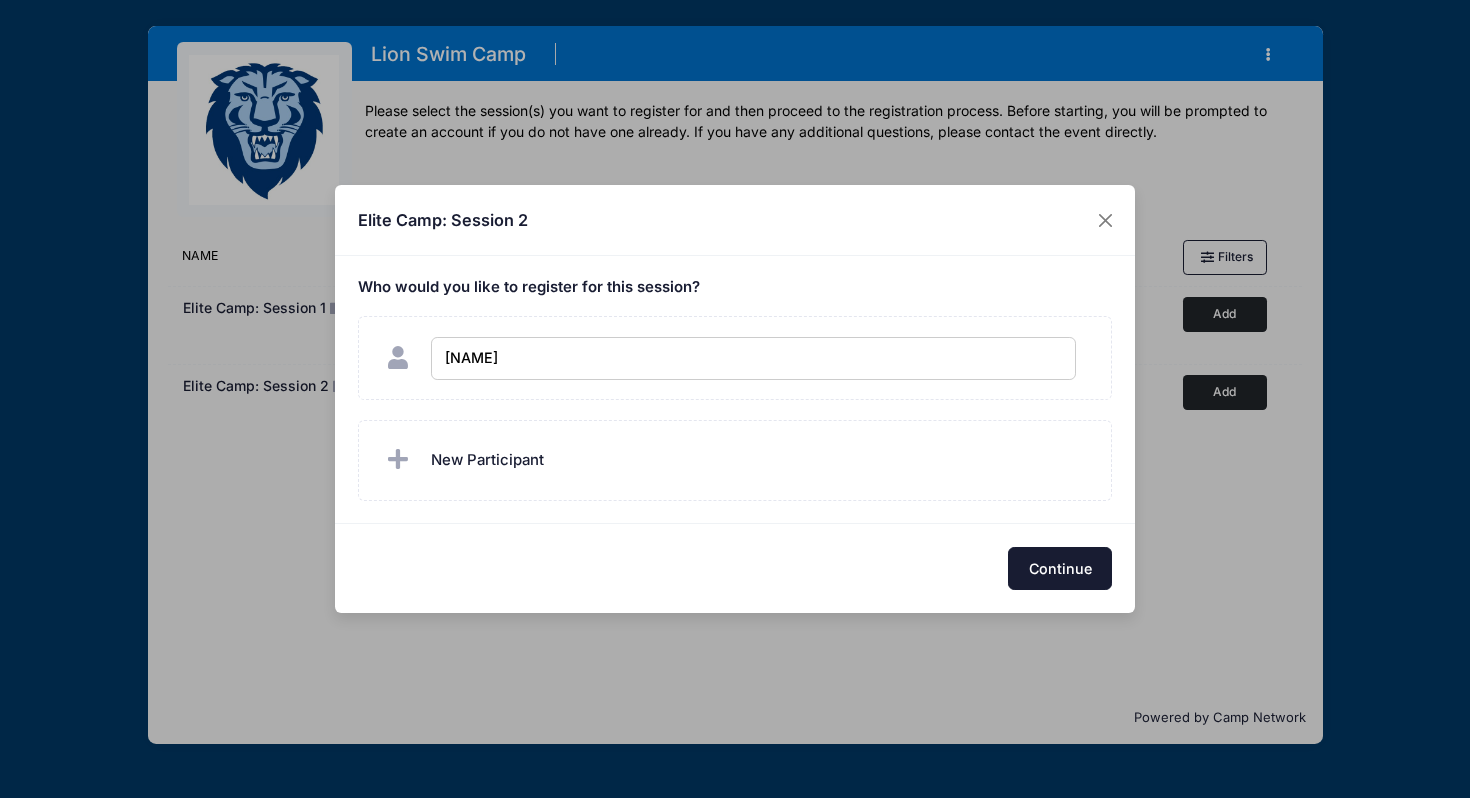 checkbox on "true" 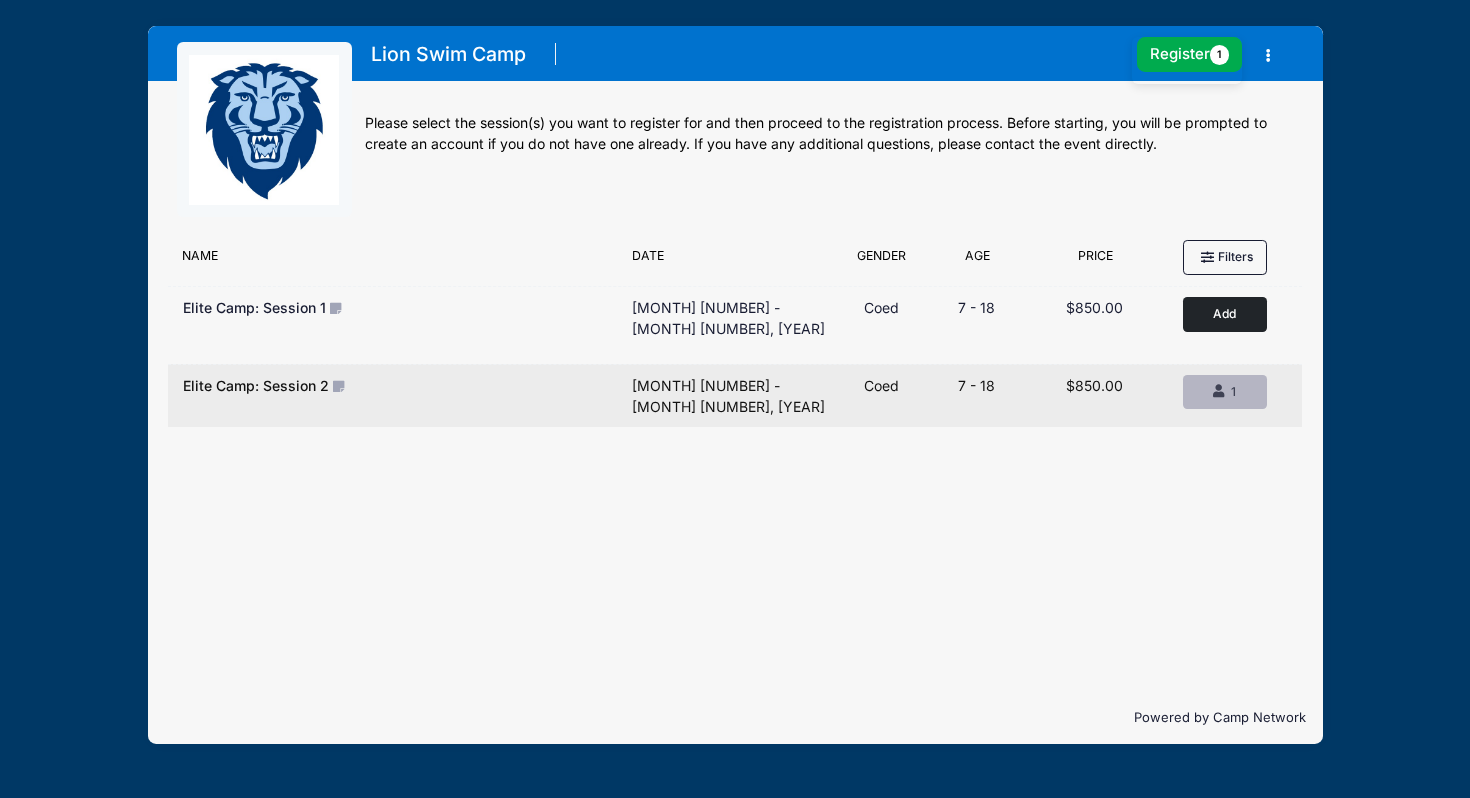 click on "Remove  1
1" at bounding box center [1225, 392] 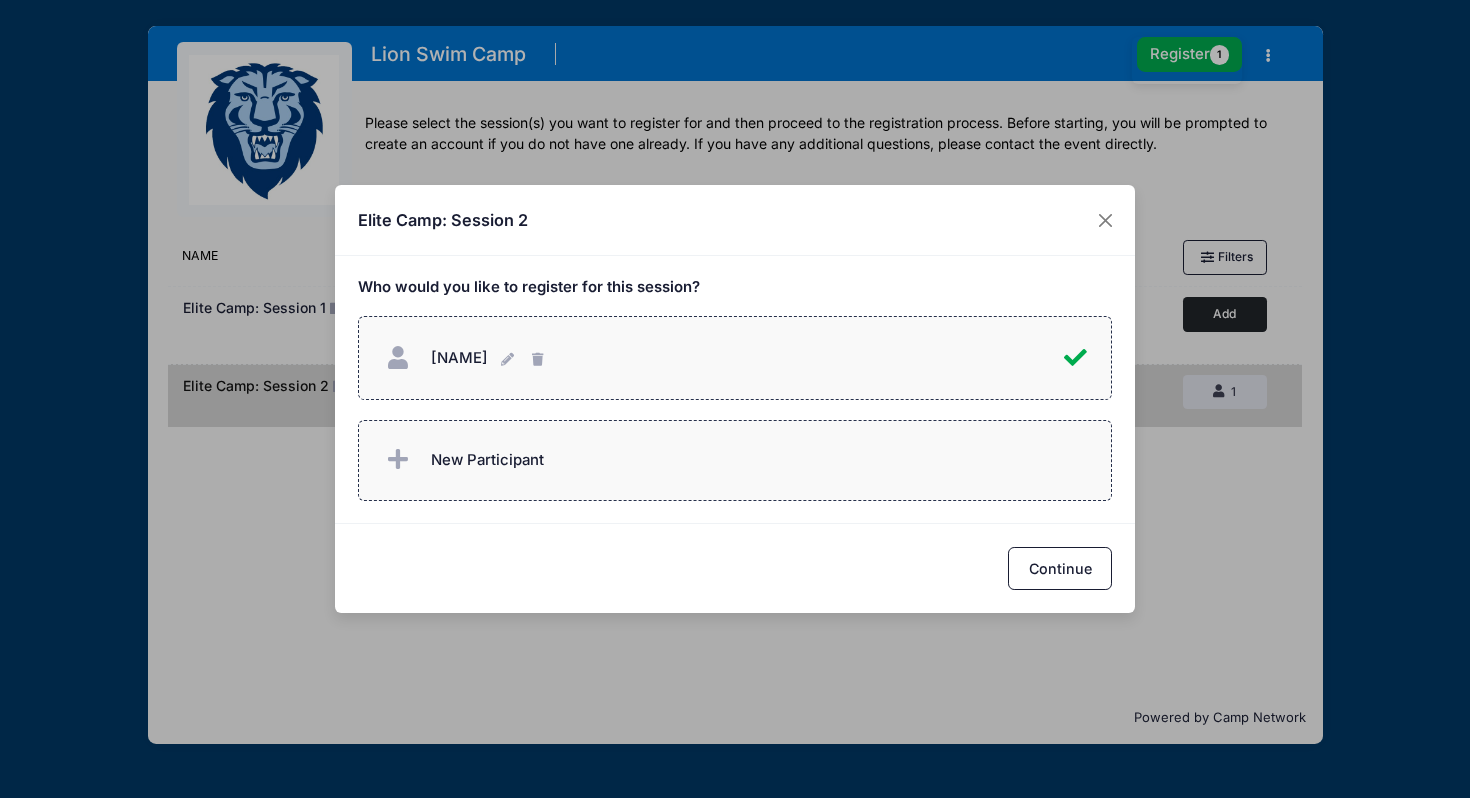 click on "New Participant" at bounding box center [735, 460] 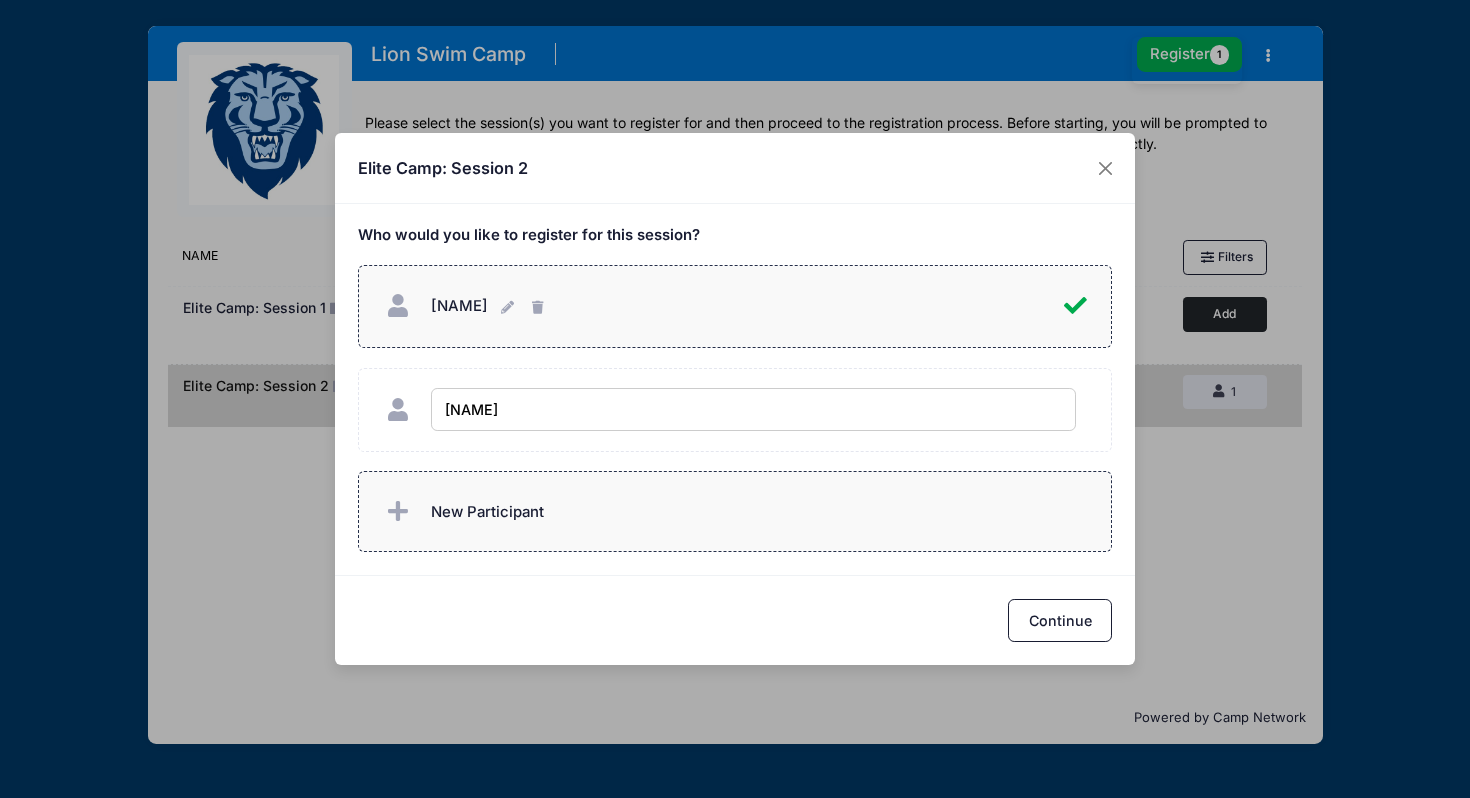 type on "rayed ulislam" 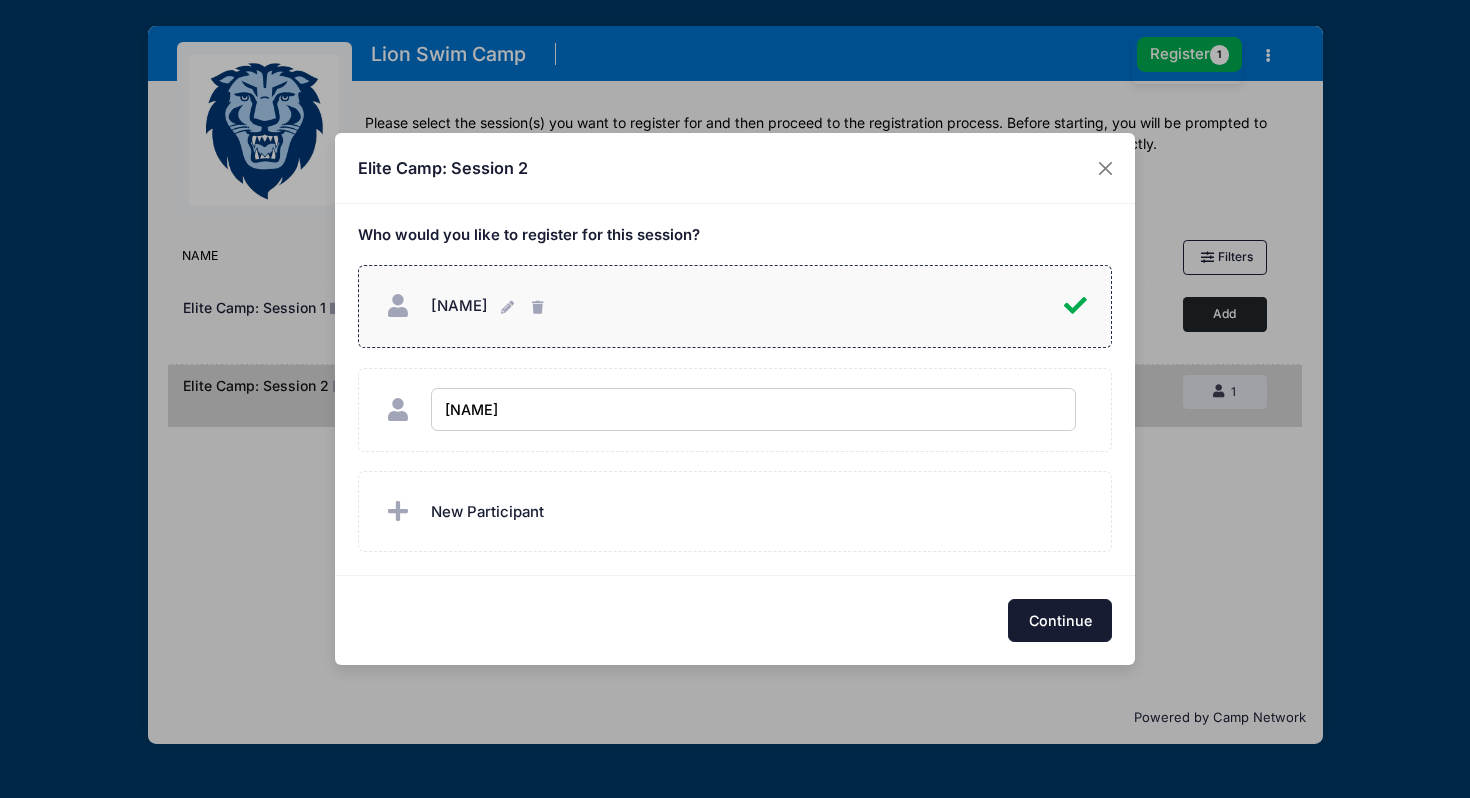 checkbox on "true" 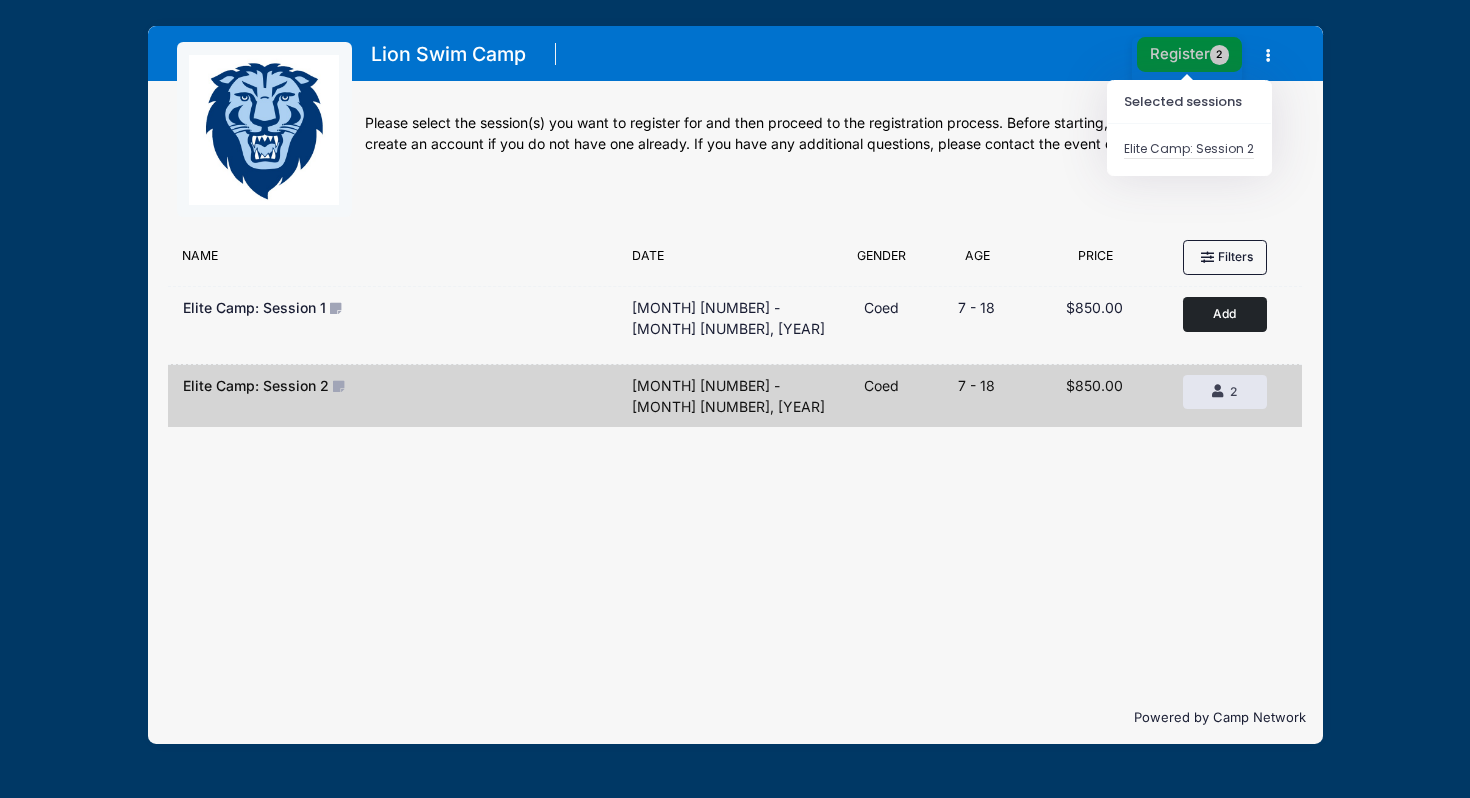 click on "Register  2" at bounding box center (1190, 54) 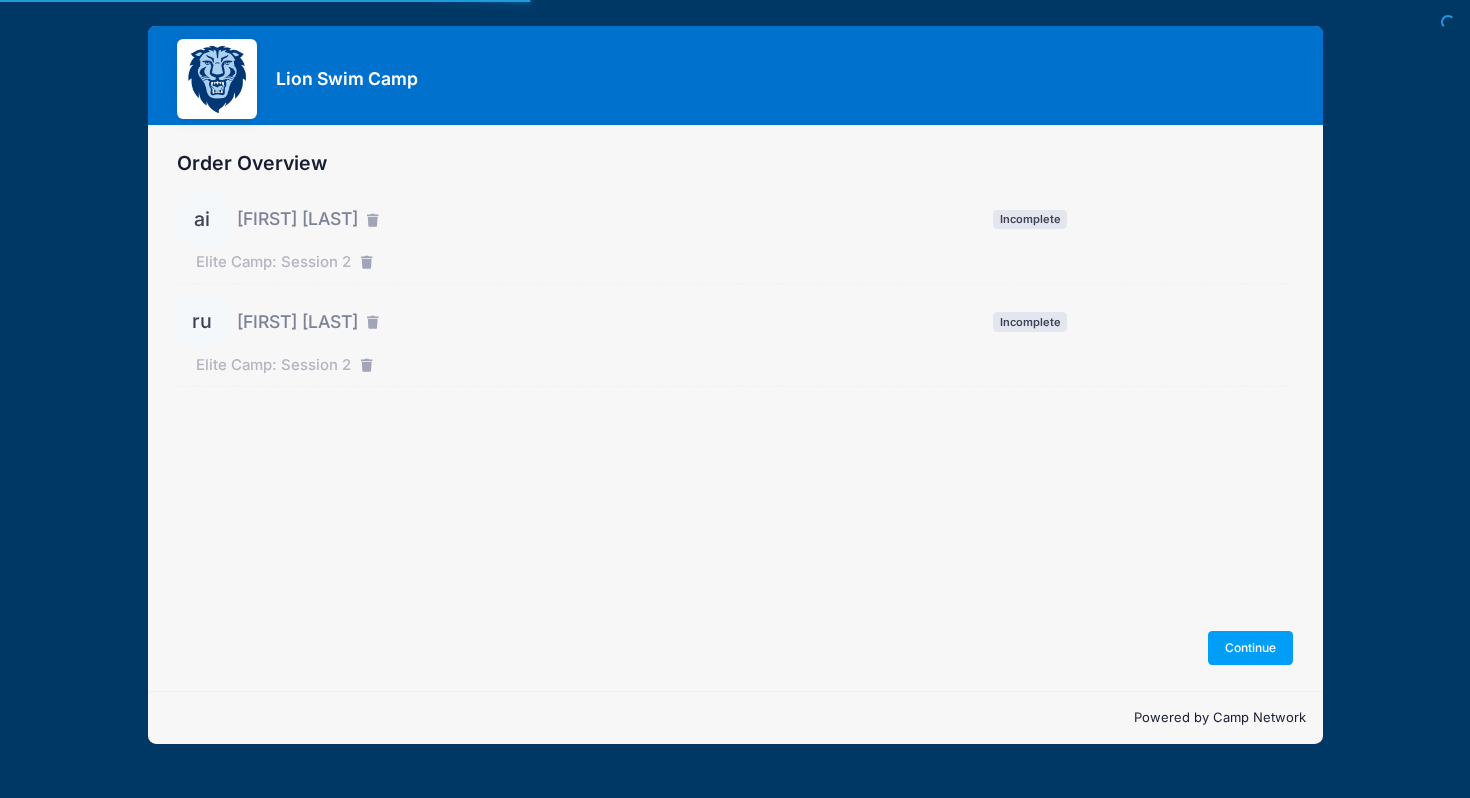 scroll, scrollTop: 0, scrollLeft: 0, axis: both 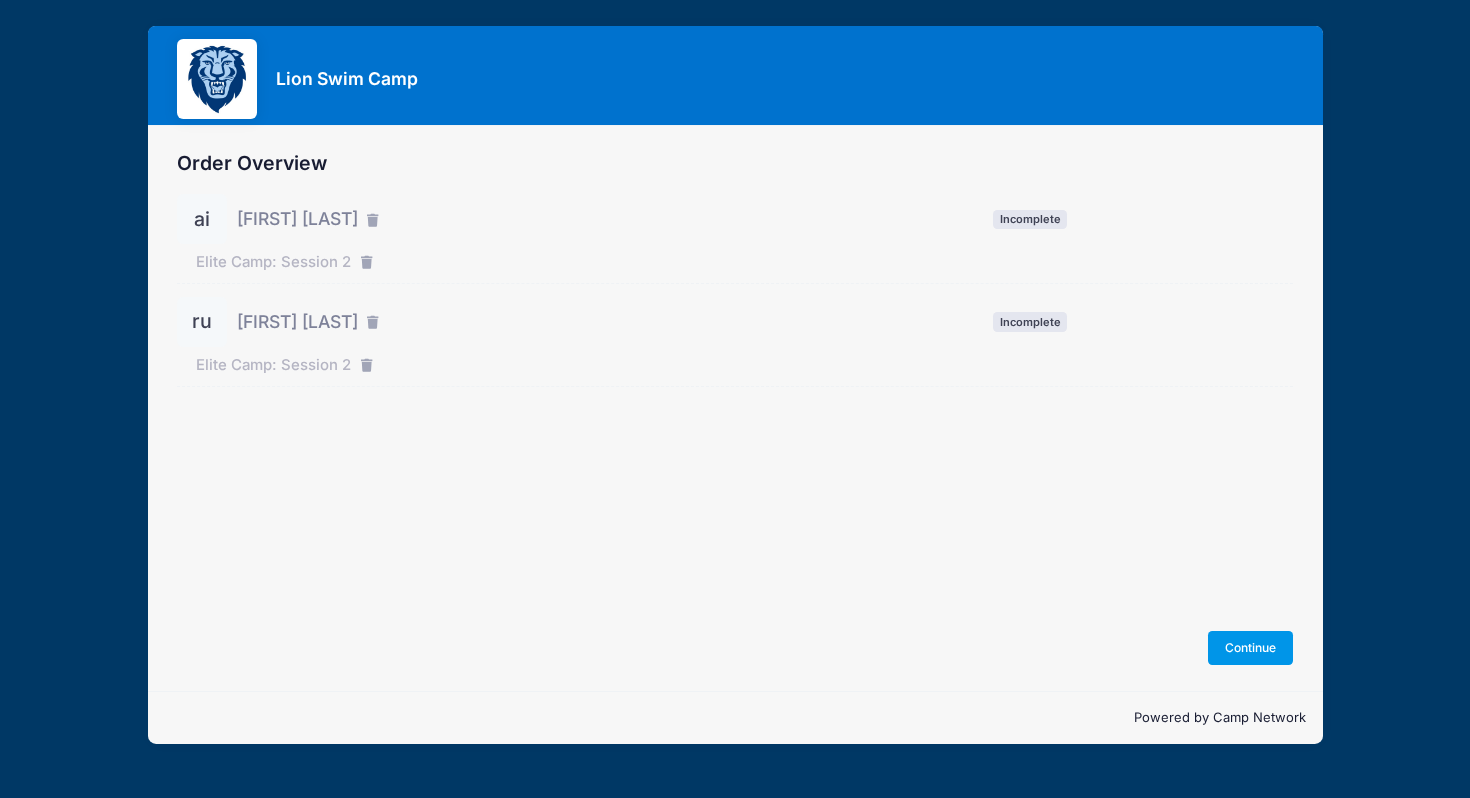 click on "Continue" at bounding box center (1251, 648) 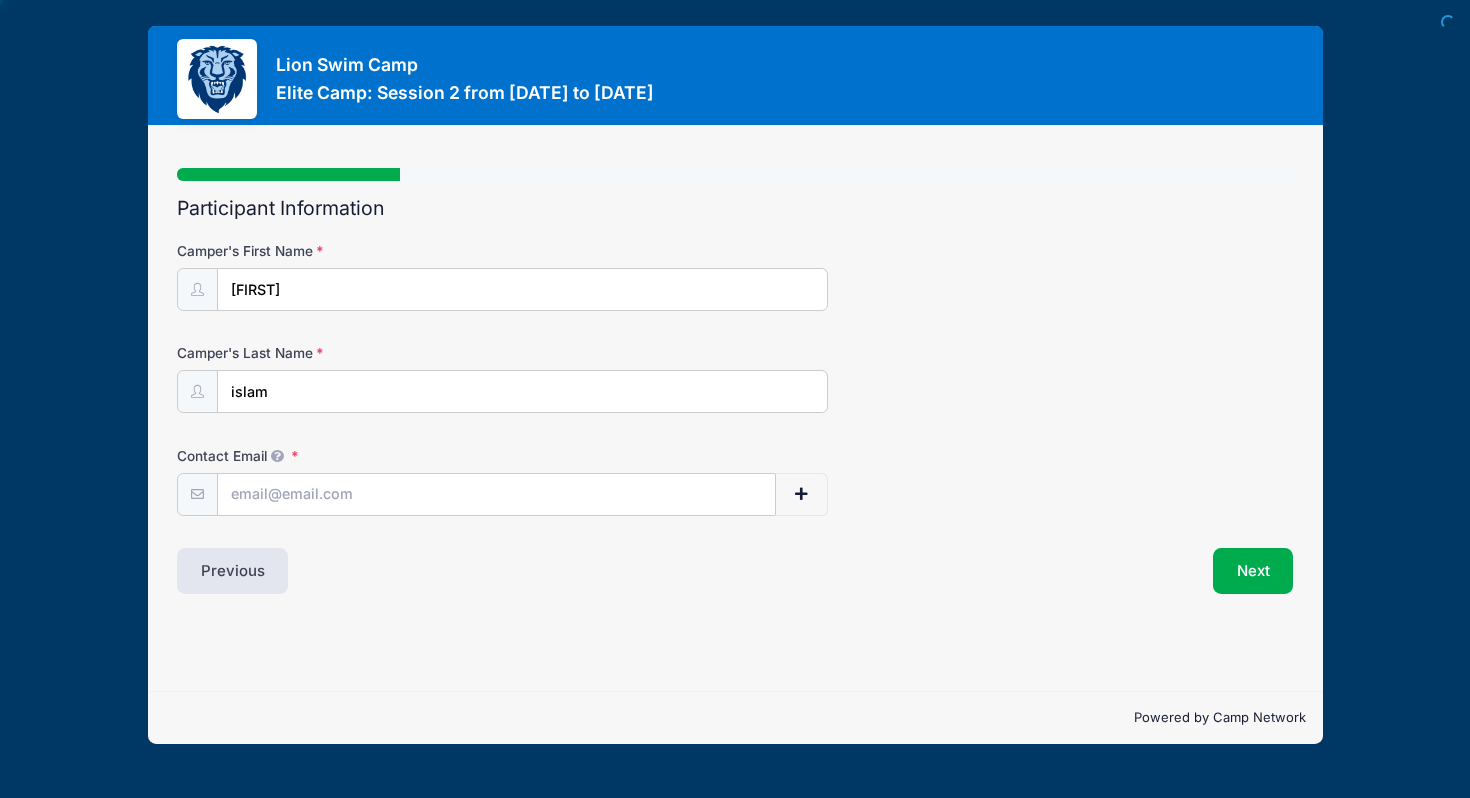 scroll, scrollTop: 0, scrollLeft: 0, axis: both 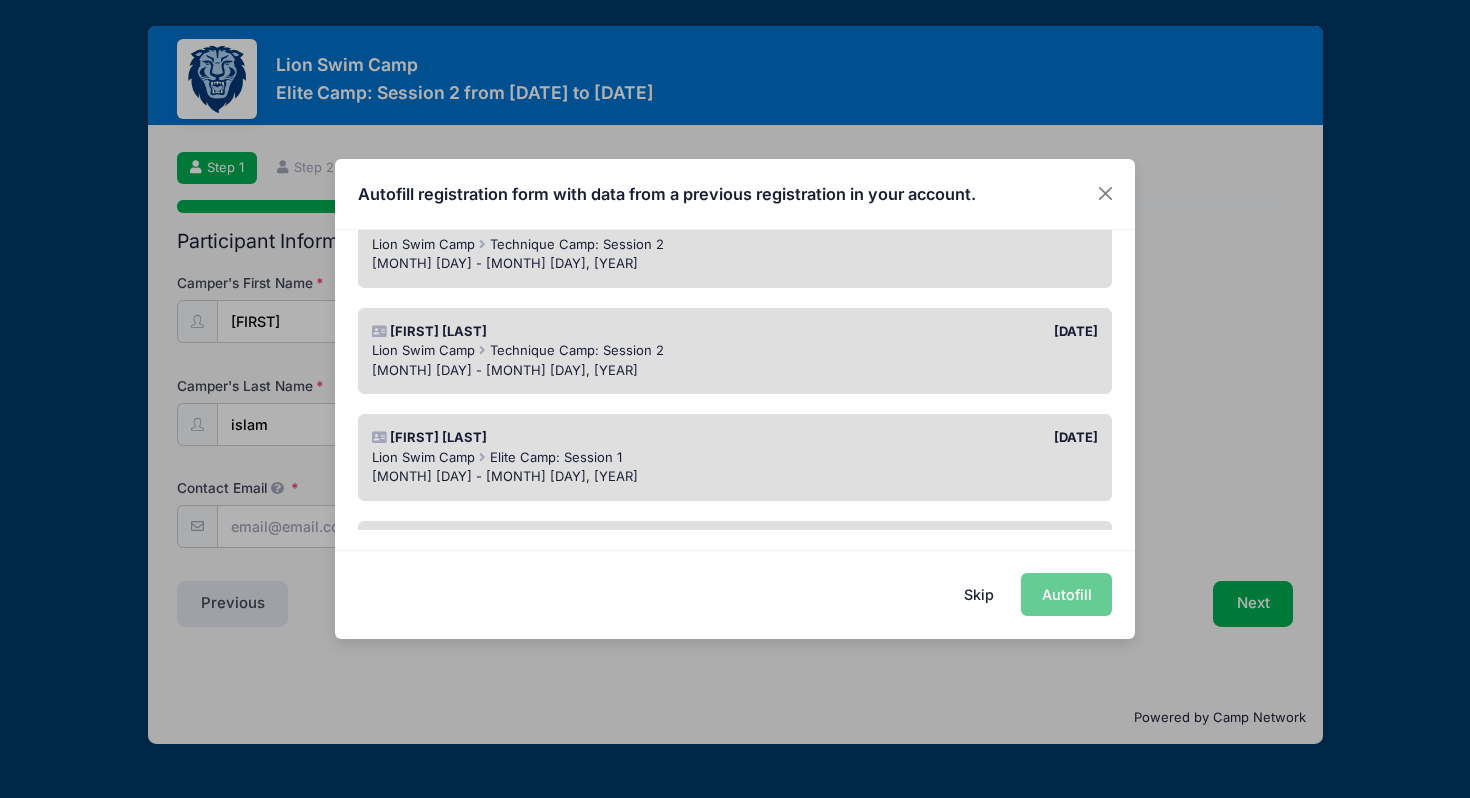 click on "[CAMP_NAME]
Elite Camp: Session 1" at bounding box center (735, 458) 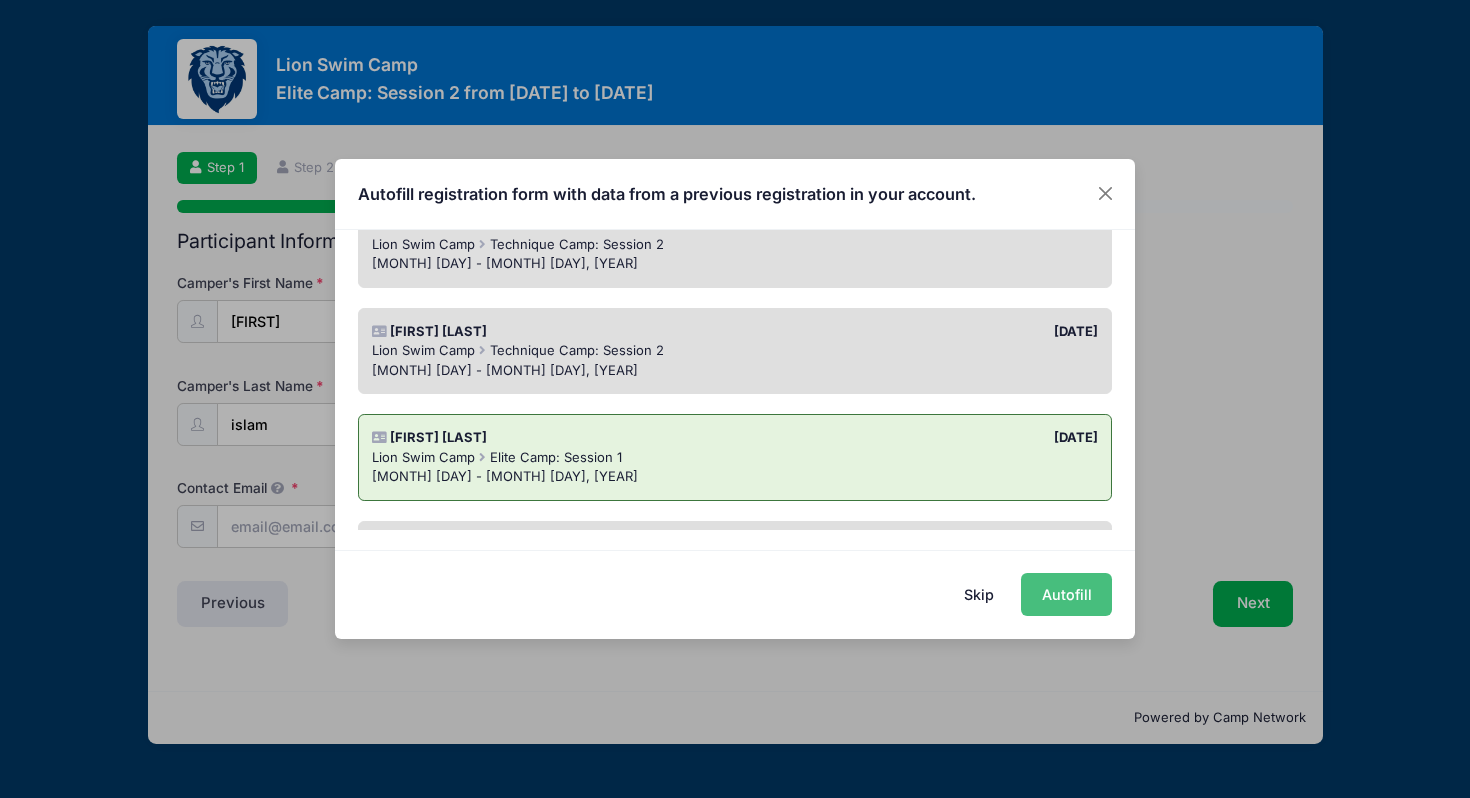 click on "Autofill" at bounding box center (1066, 594) 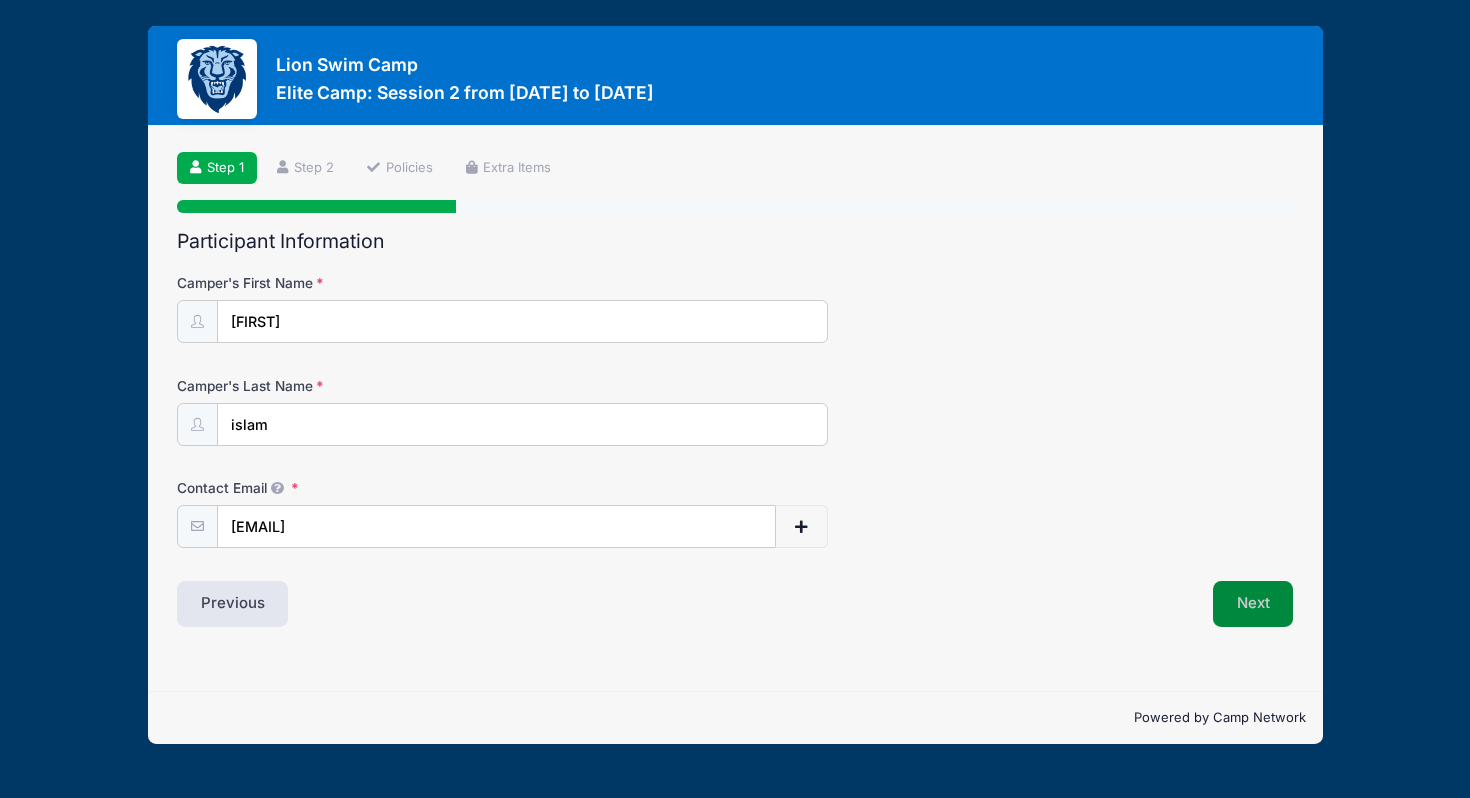 click on "Next" at bounding box center [1253, 604] 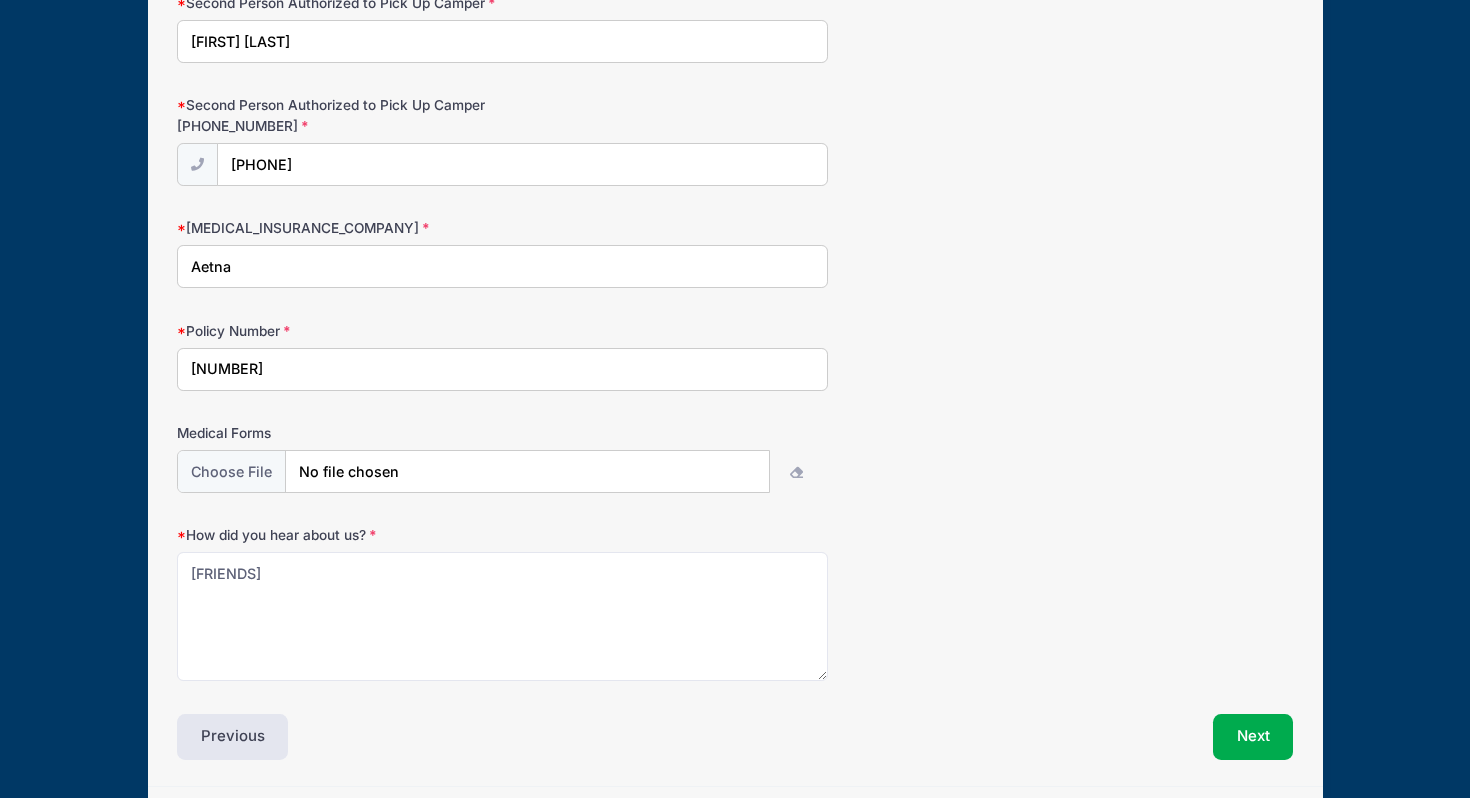 scroll, scrollTop: 2292, scrollLeft: 0, axis: vertical 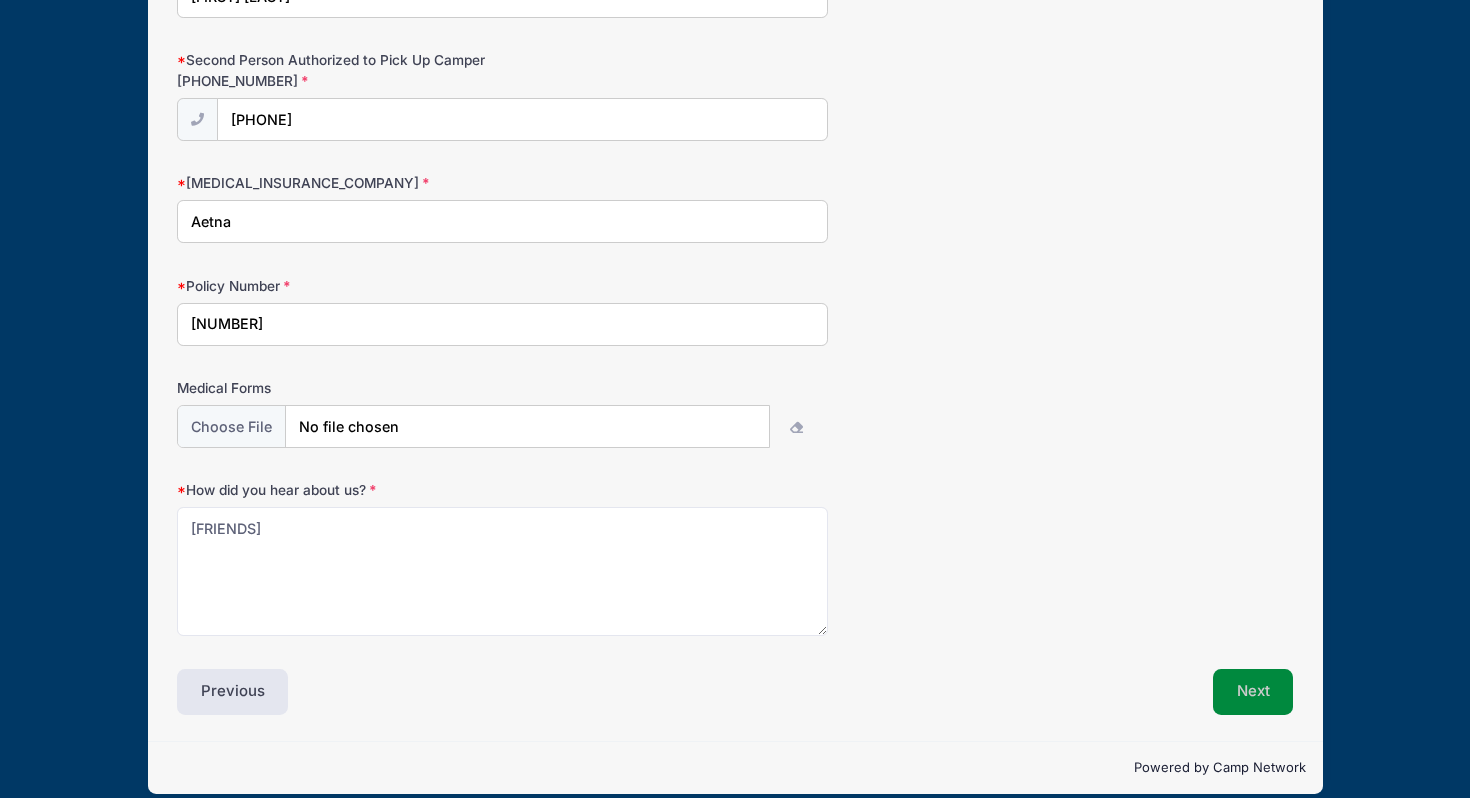 click on "Next" at bounding box center [1253, 692] 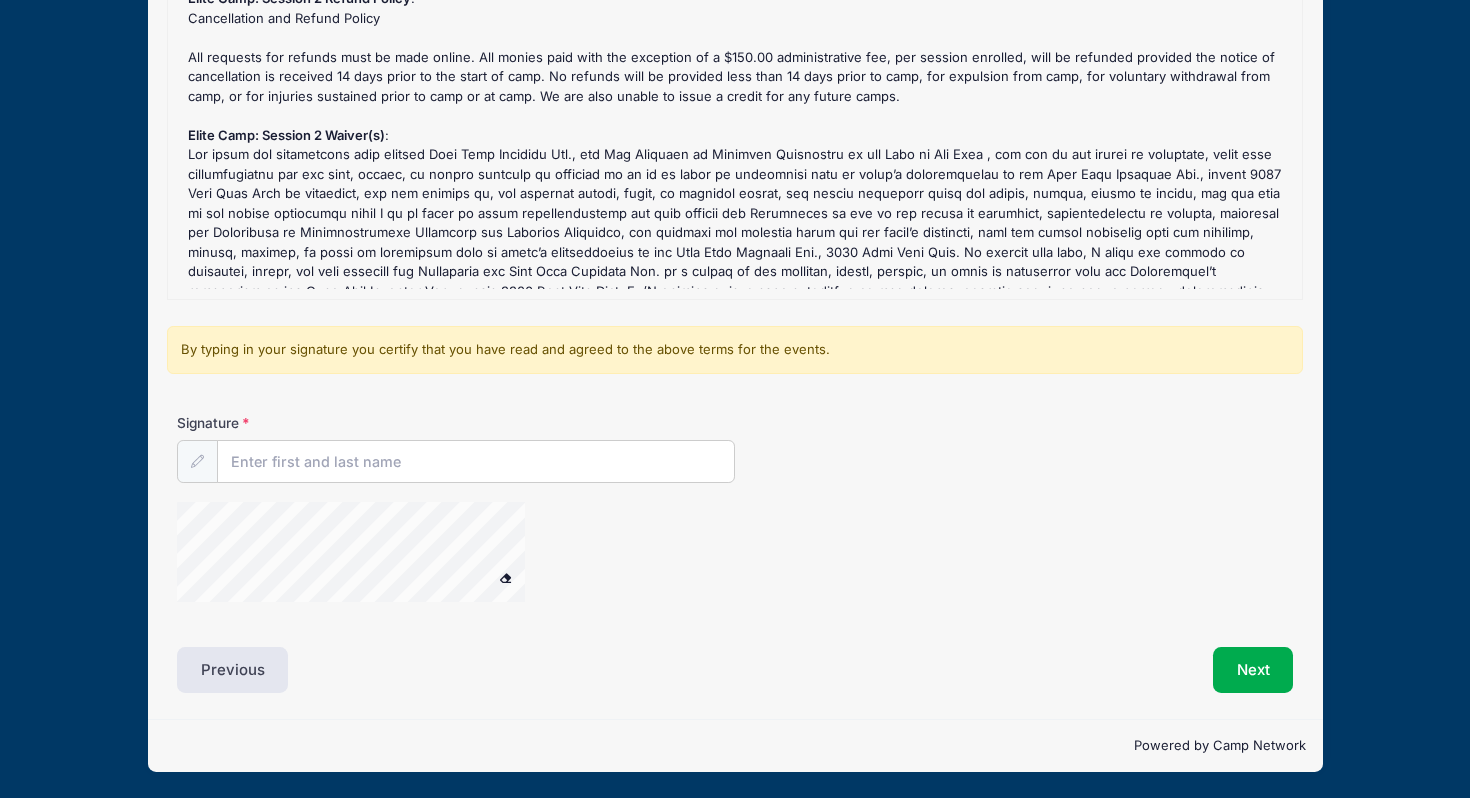 scroll, scrollTop: 174, scrollLeft: 0, axis: vertical 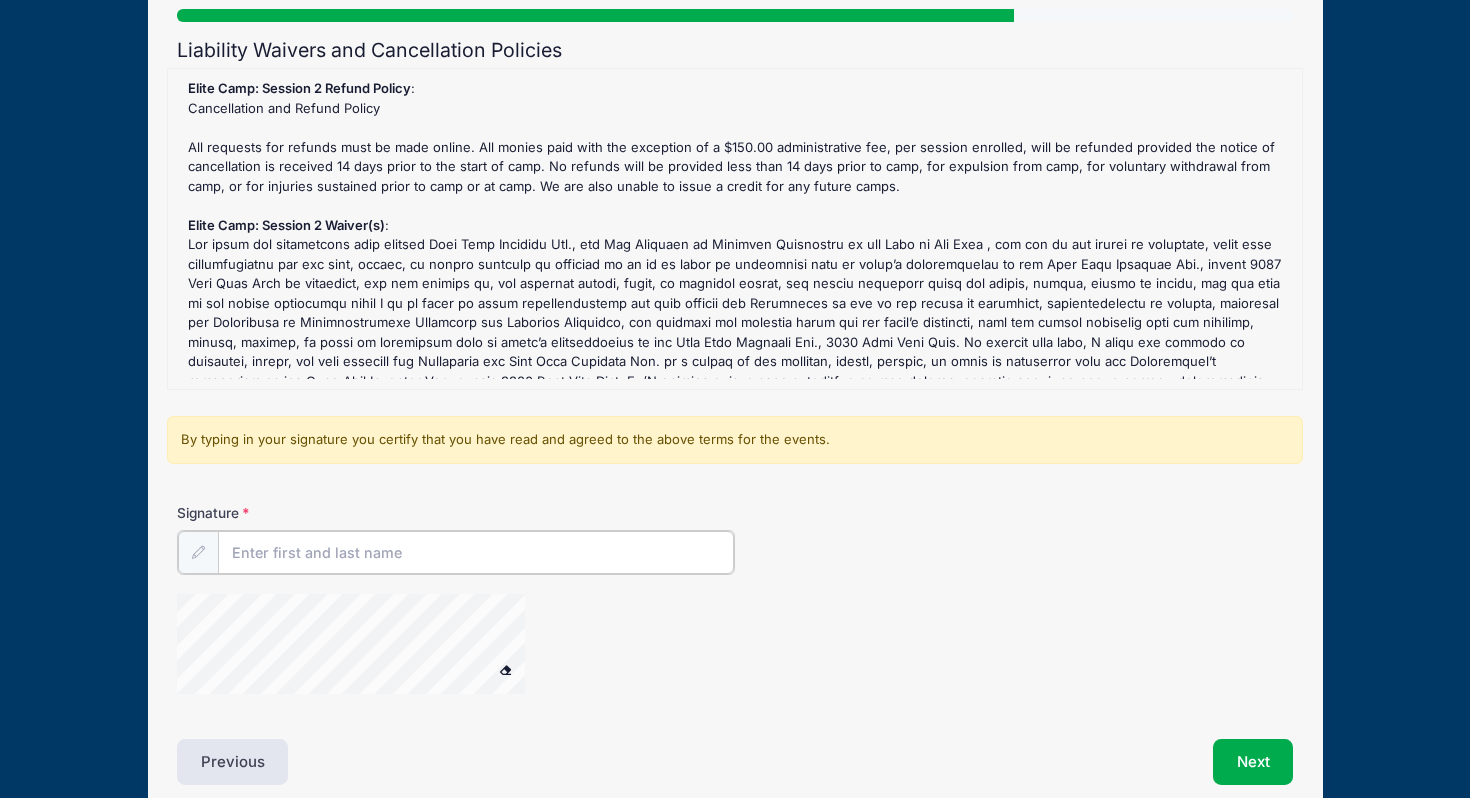 click on "Signature" at bounding box center (476, 552) 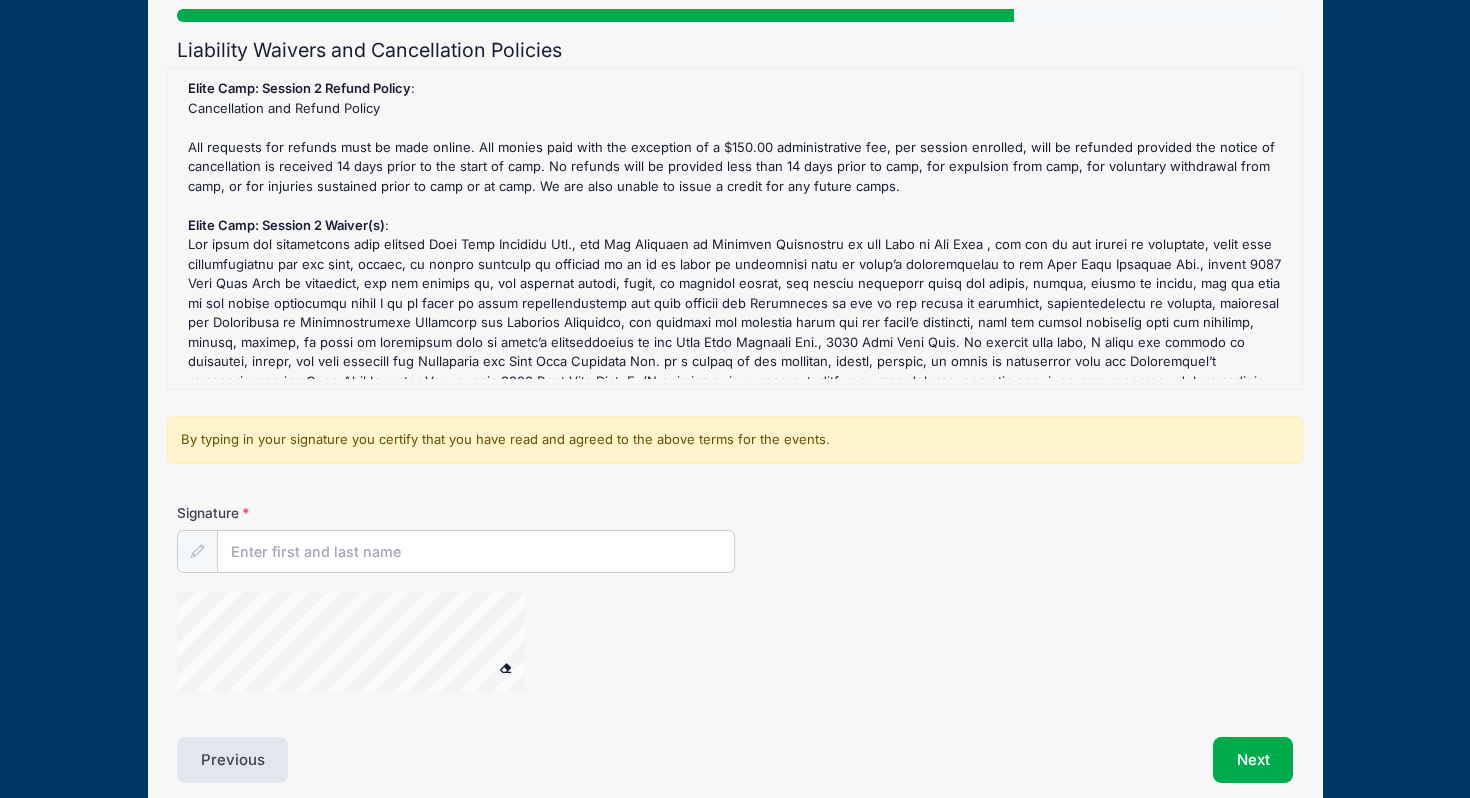 click at bounding box center [197, 551] 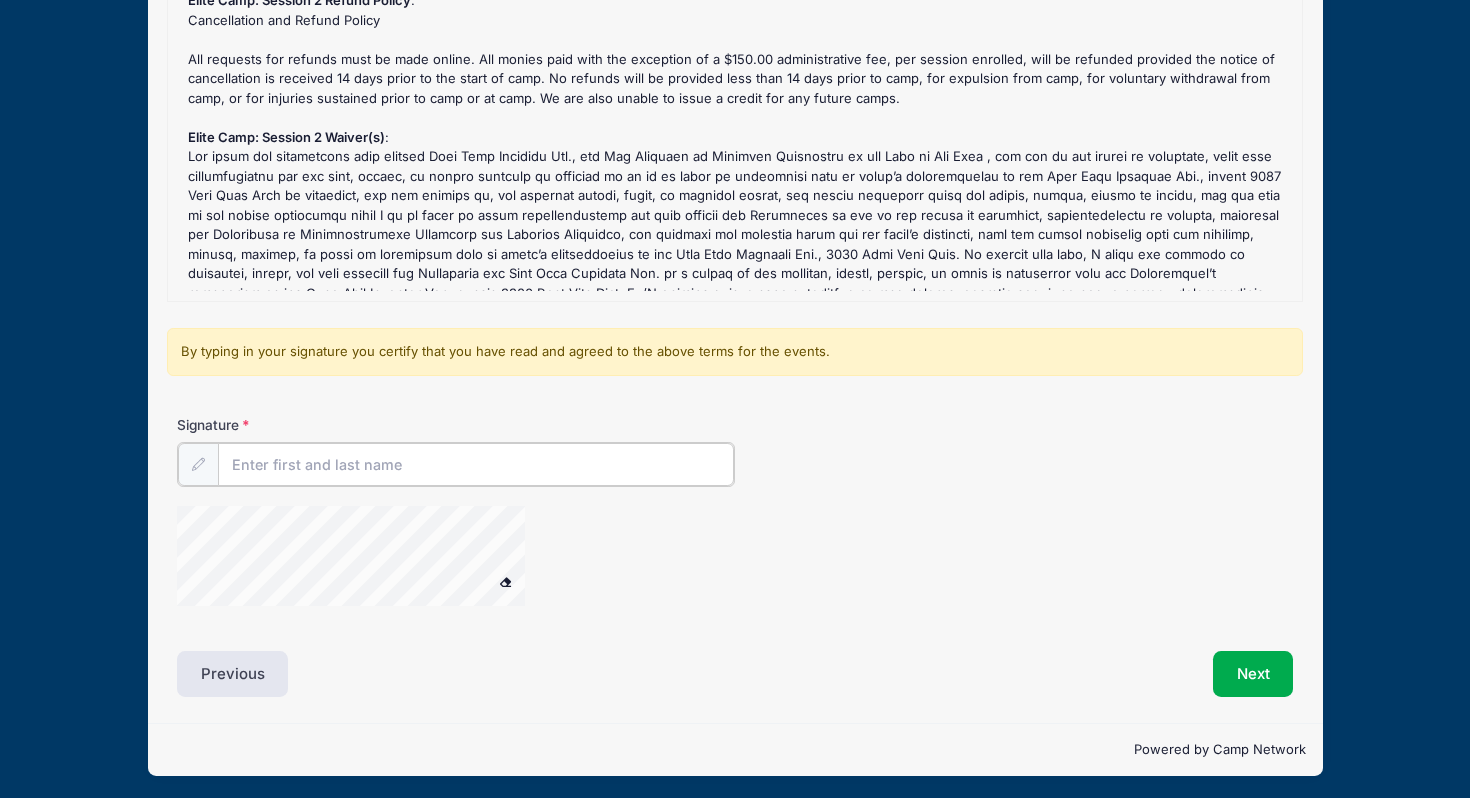 click on "Signature" at bounding box center [476, 464] 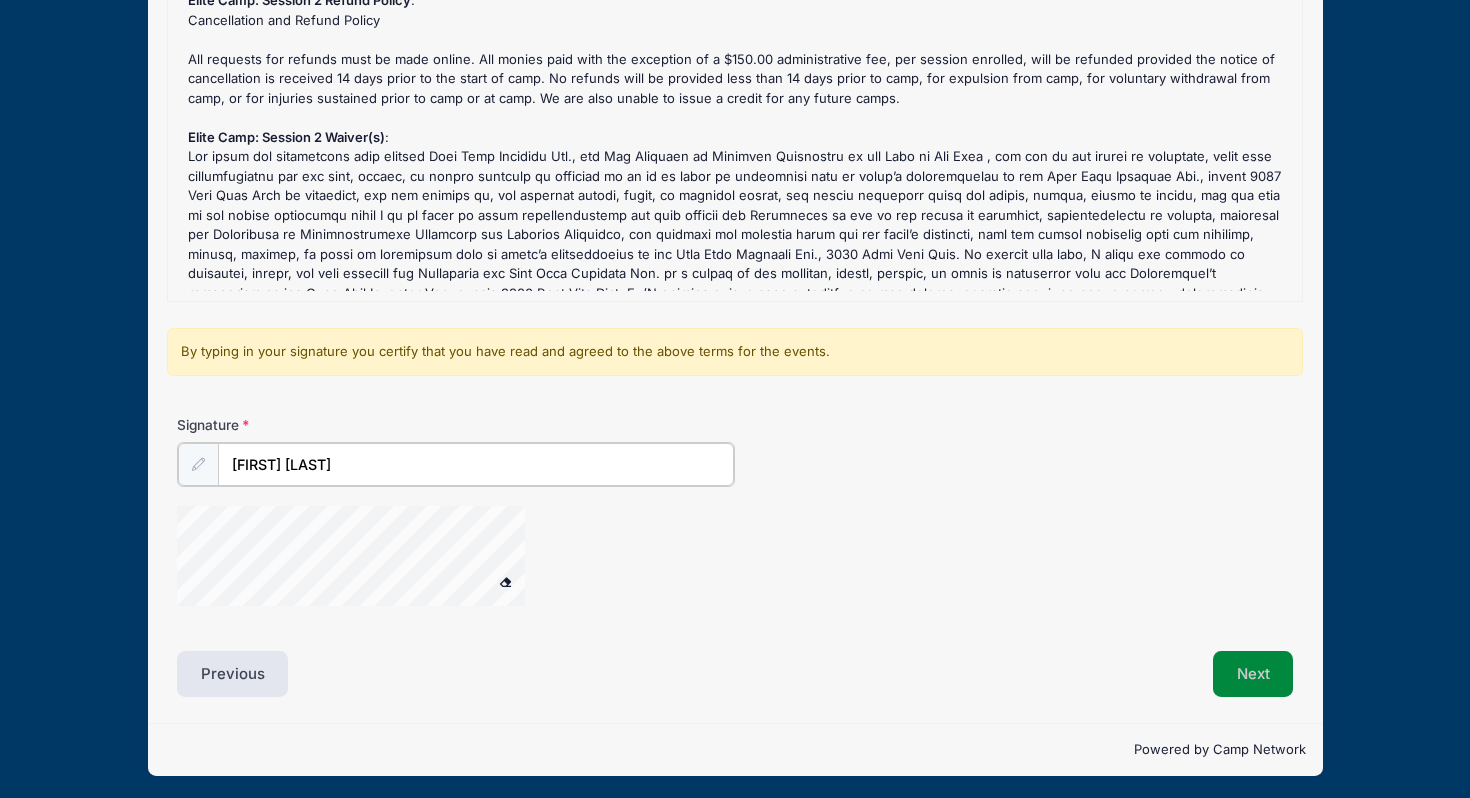 type on "shama zakai" 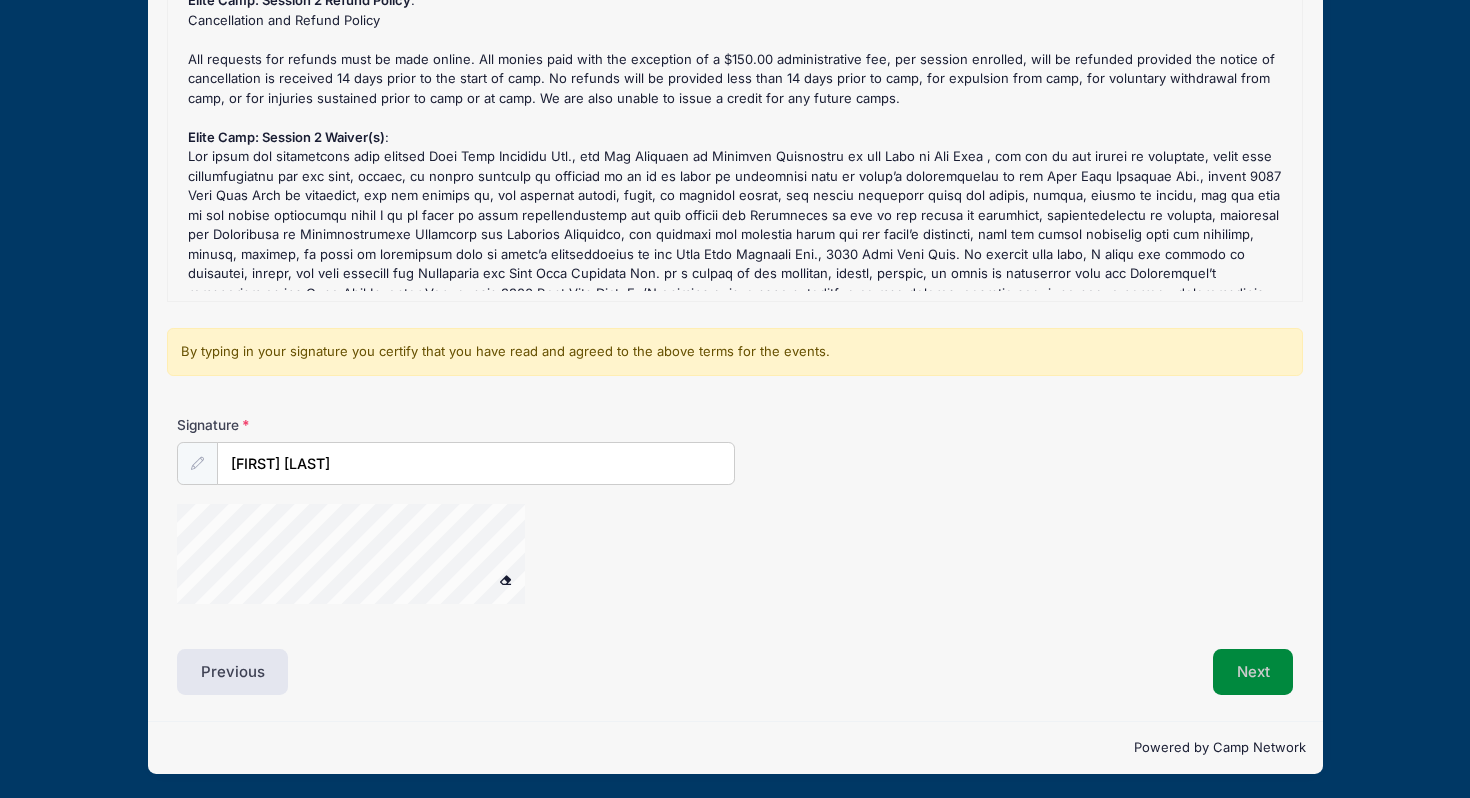 click on "Next" at bounding box center [1253, 672] 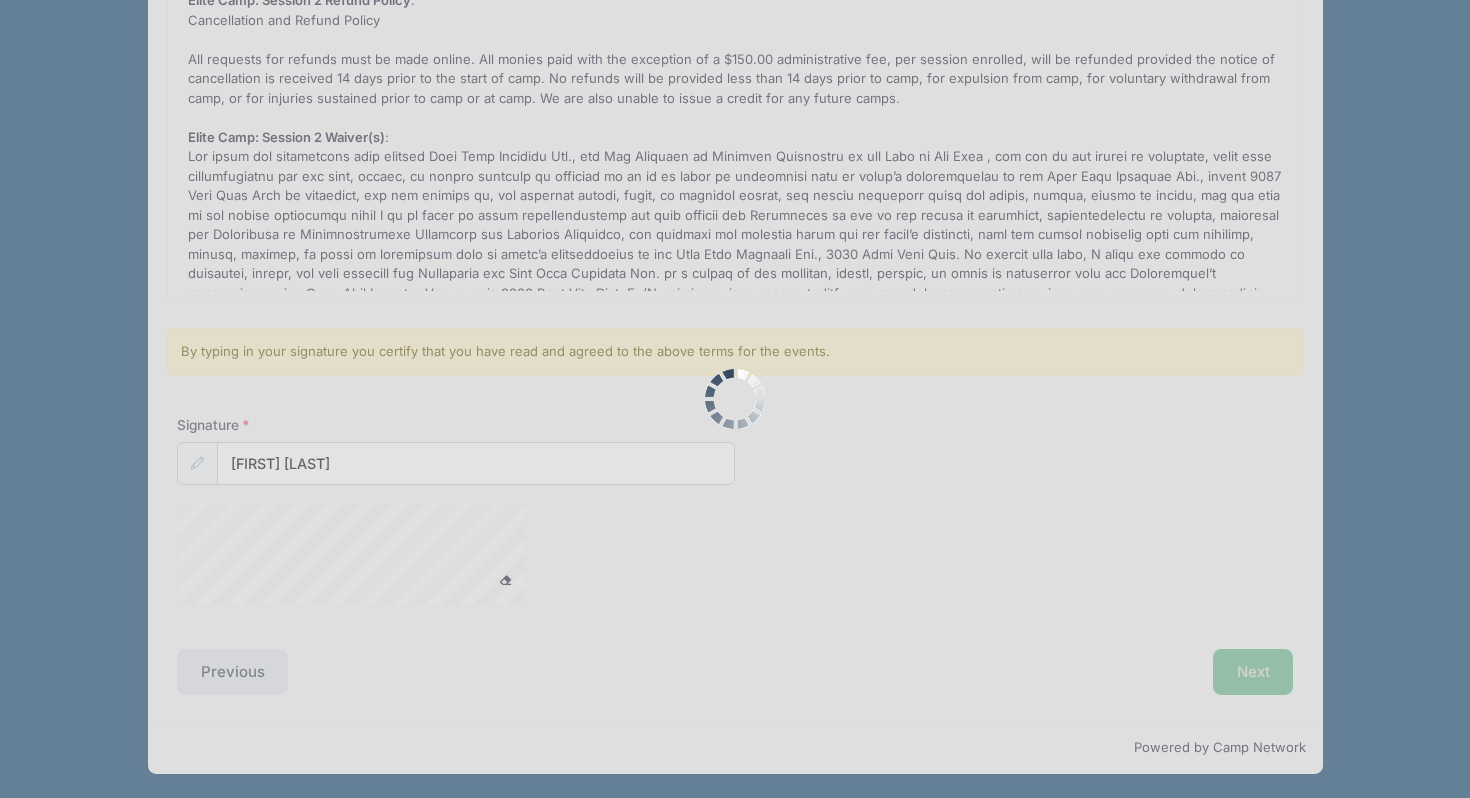 scroll, scrollTop: 0, scrollLeft: 0, axis: both 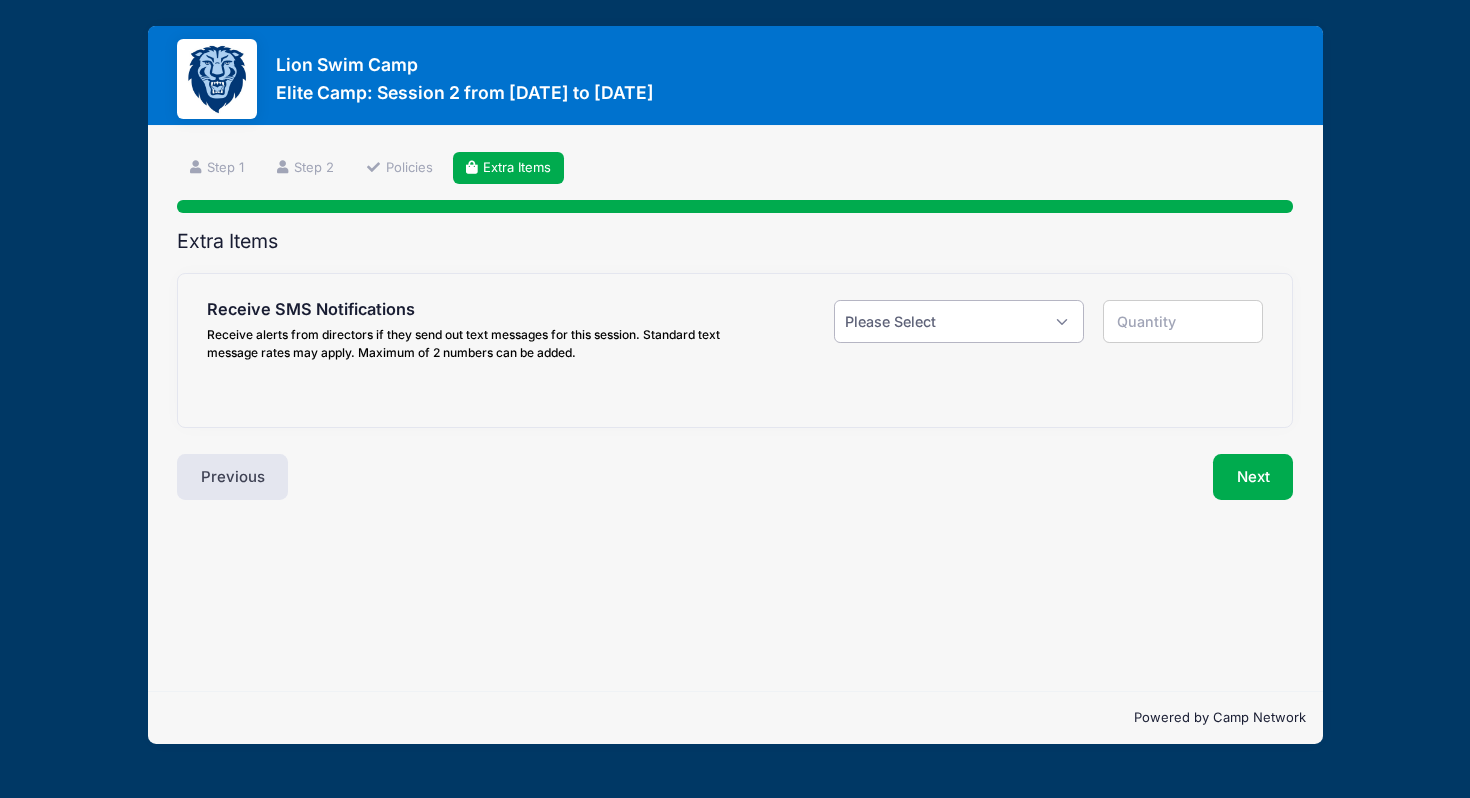 click on "Please Select Yes ($0.00)
No" at bounding box center (958, 321) 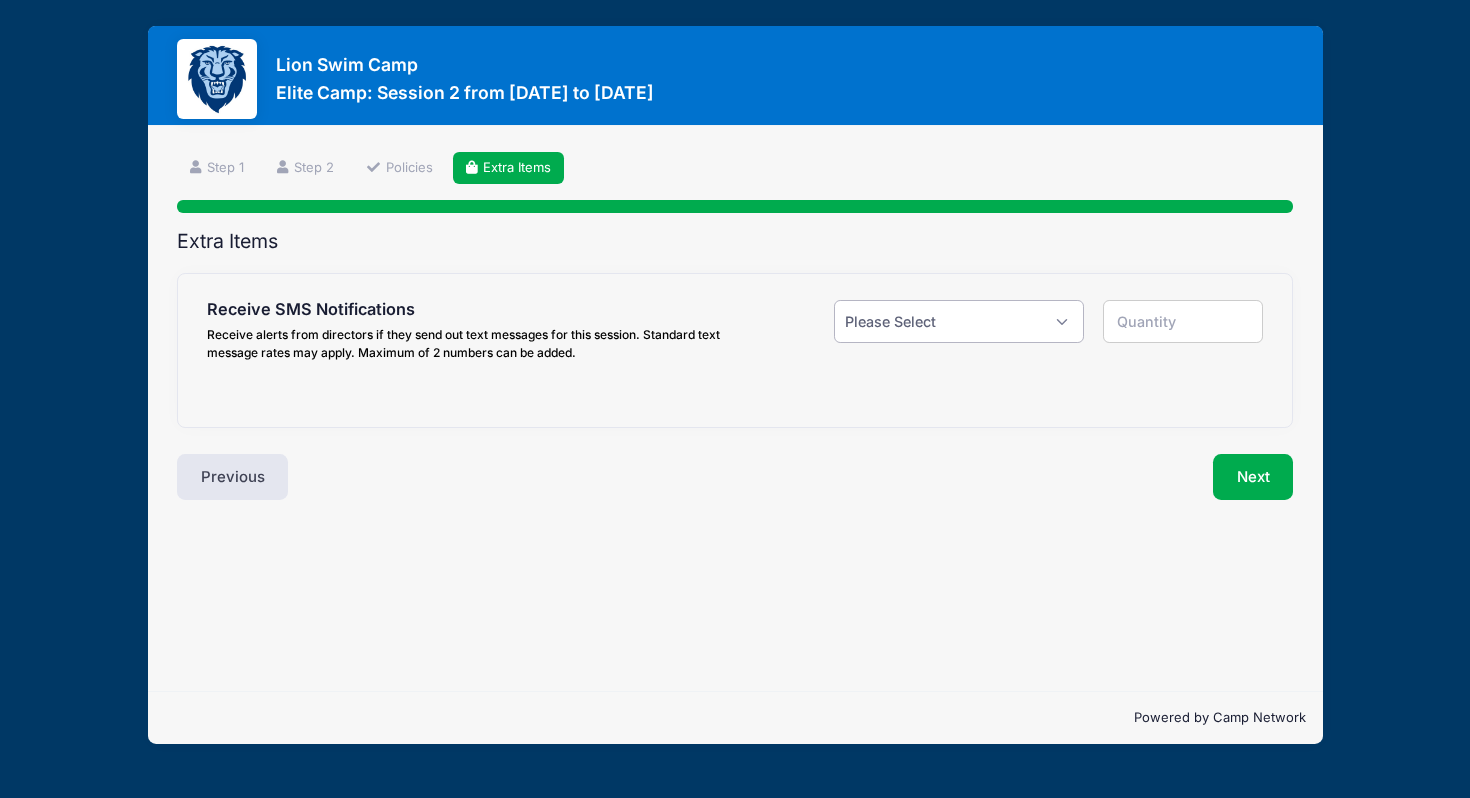 select on "1" 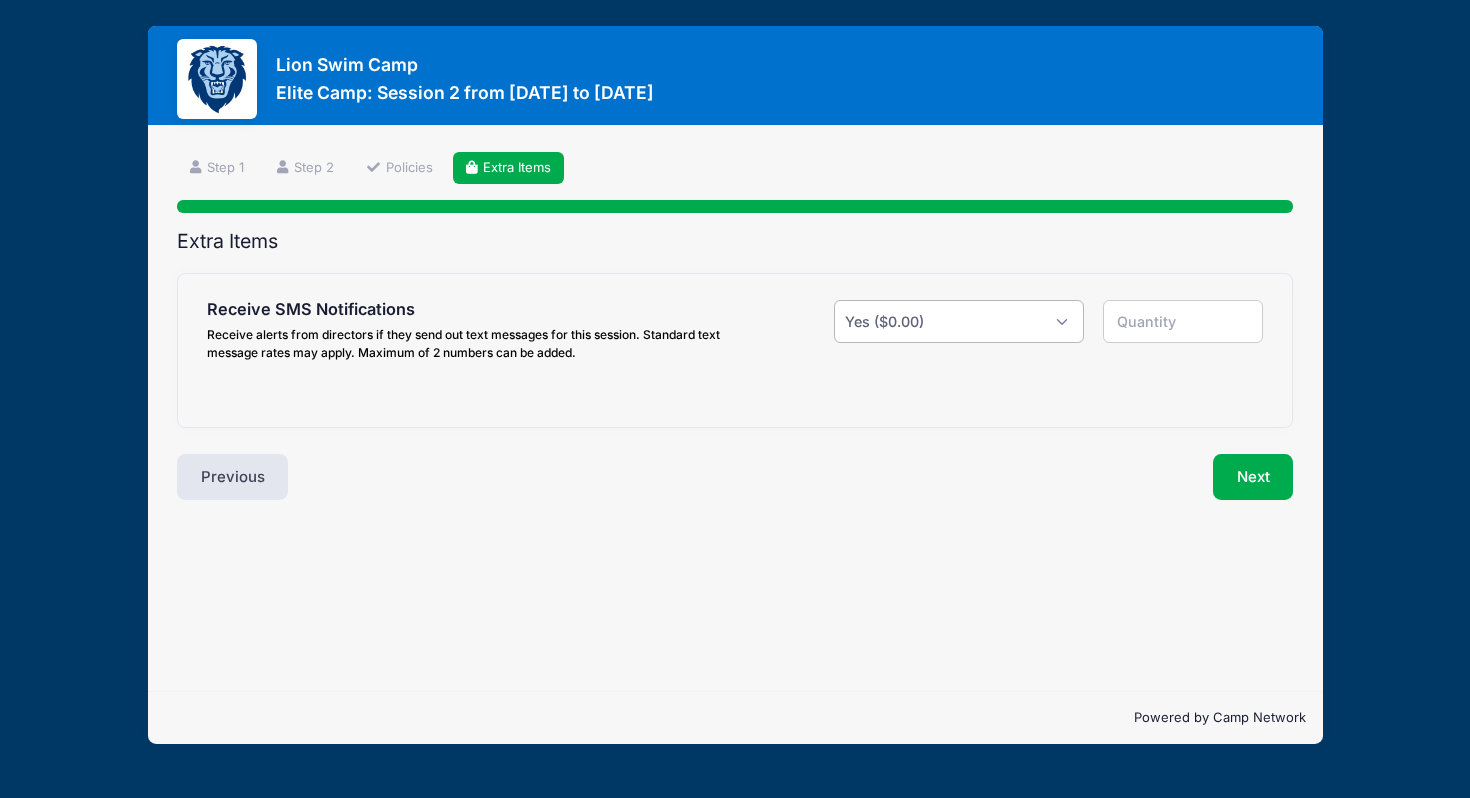 type on "1" 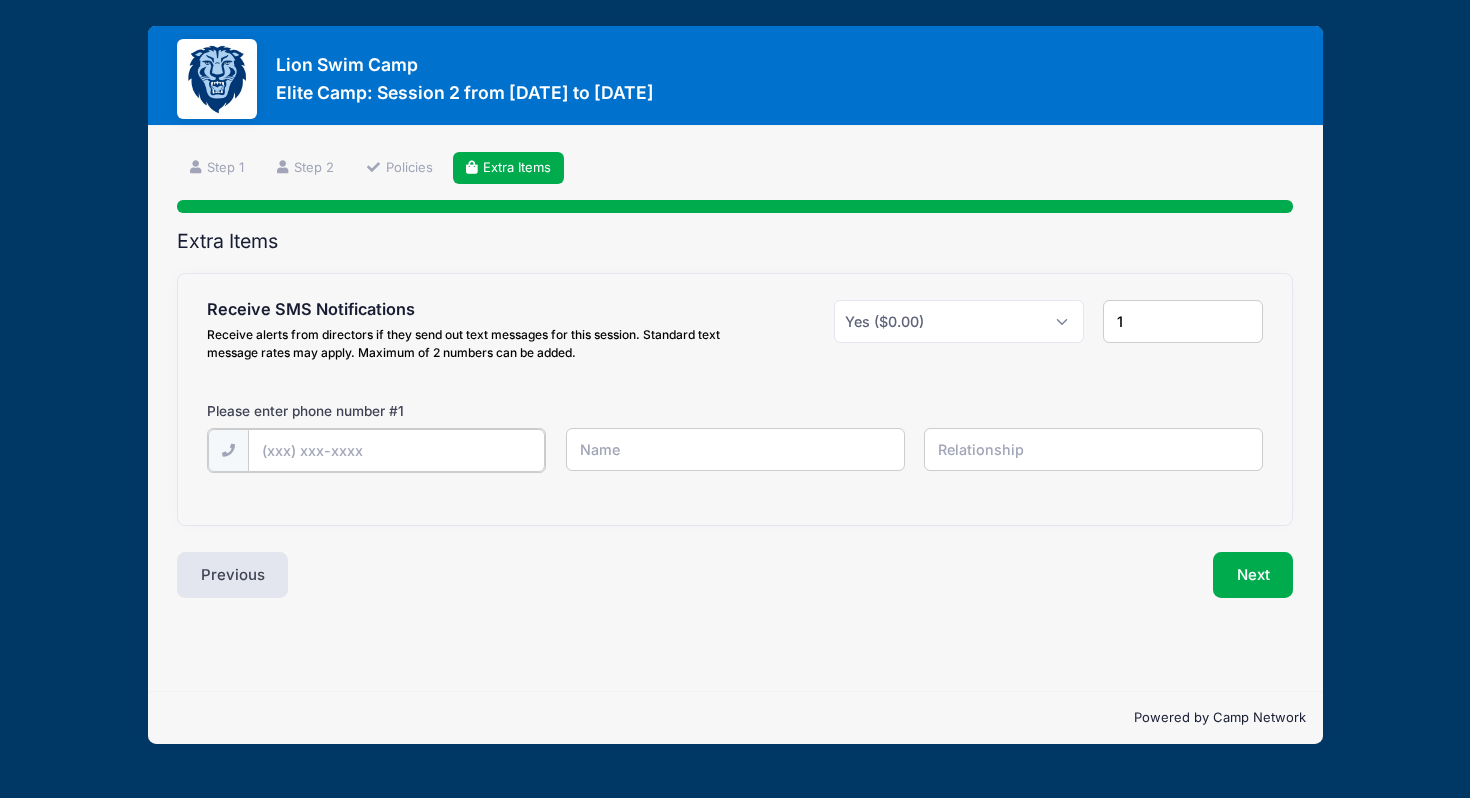 click at bounding box center (0, 0) 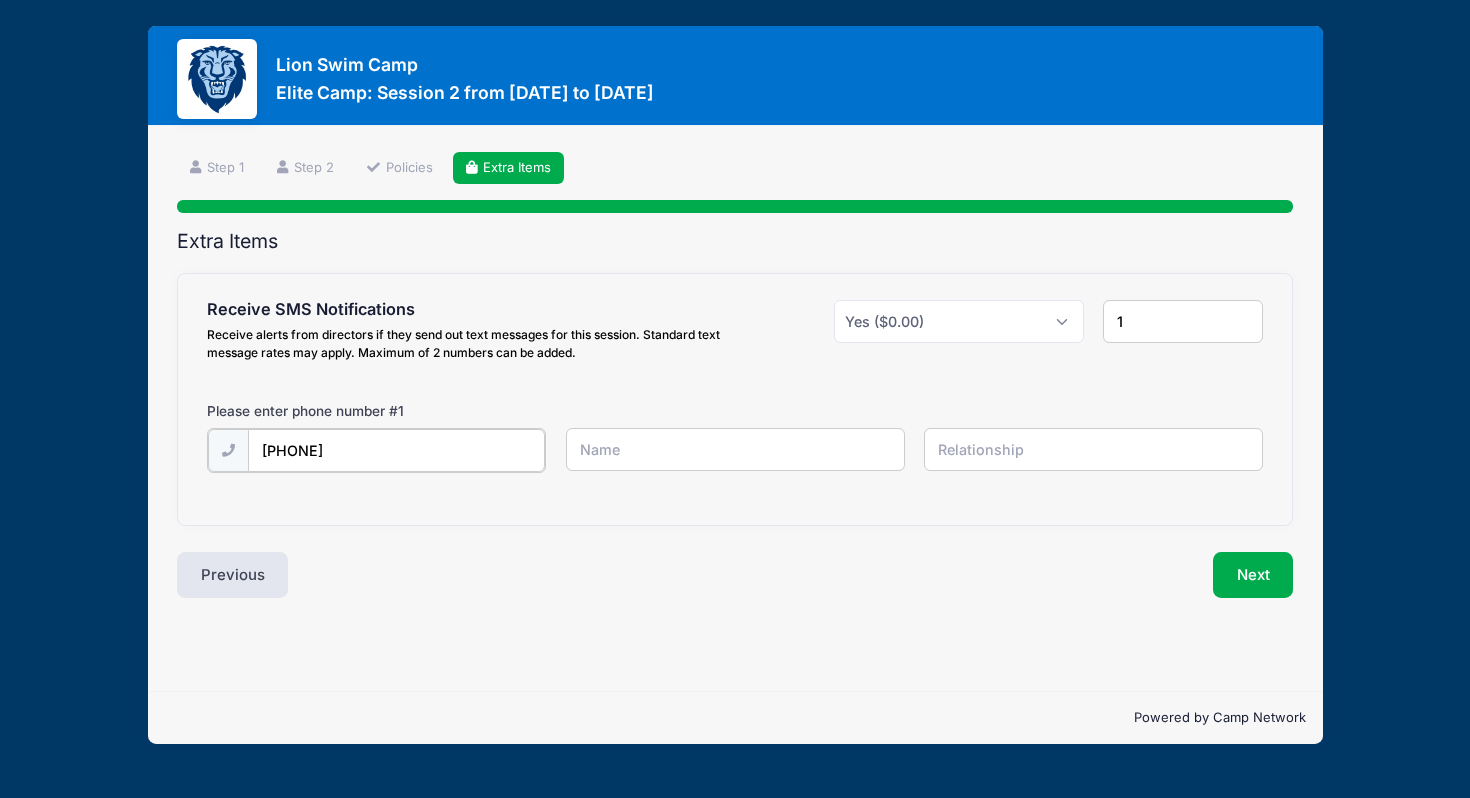 type on "(973) 518-0358" 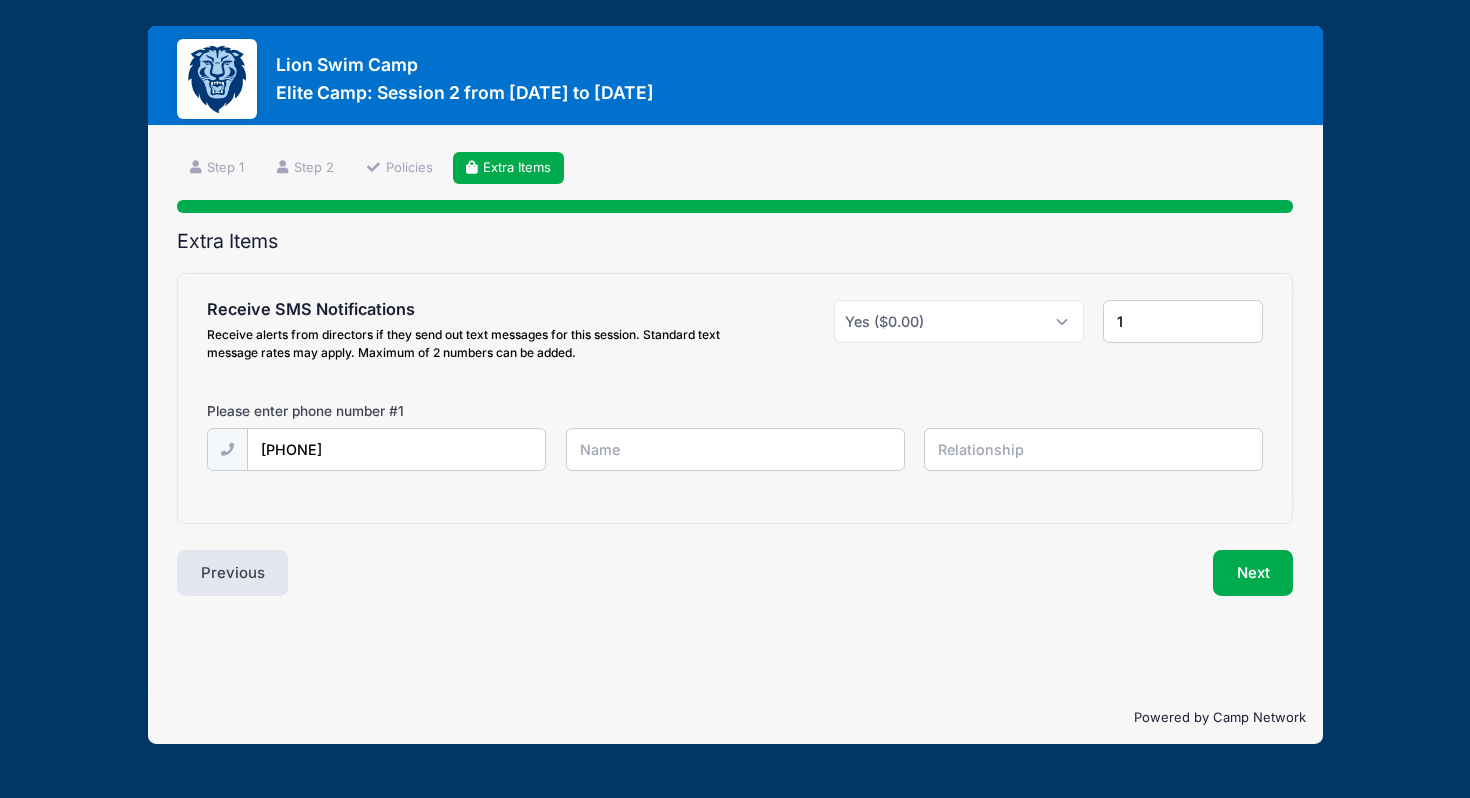 click at bounding box center (0, 0) 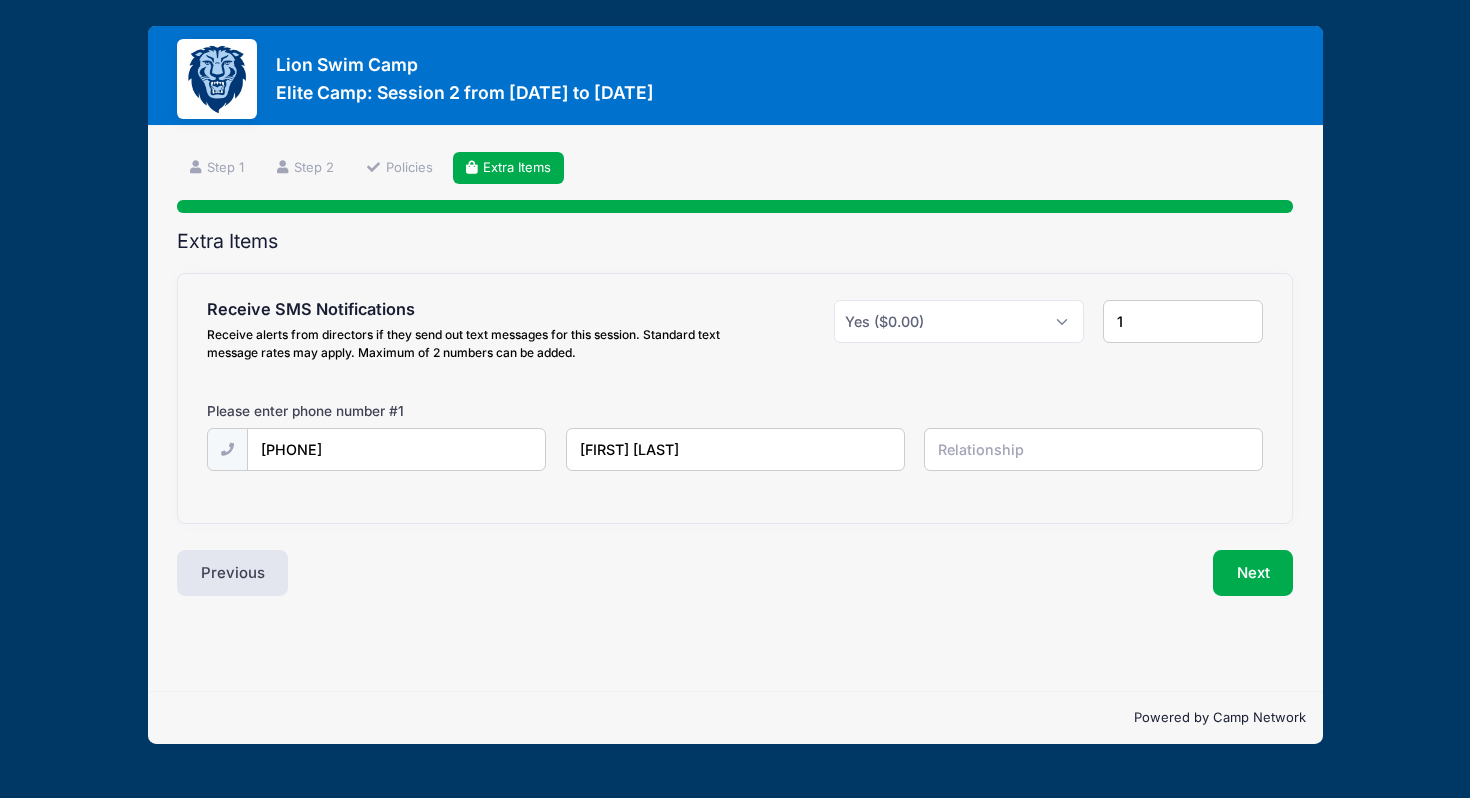 type on "Shama Zakai" 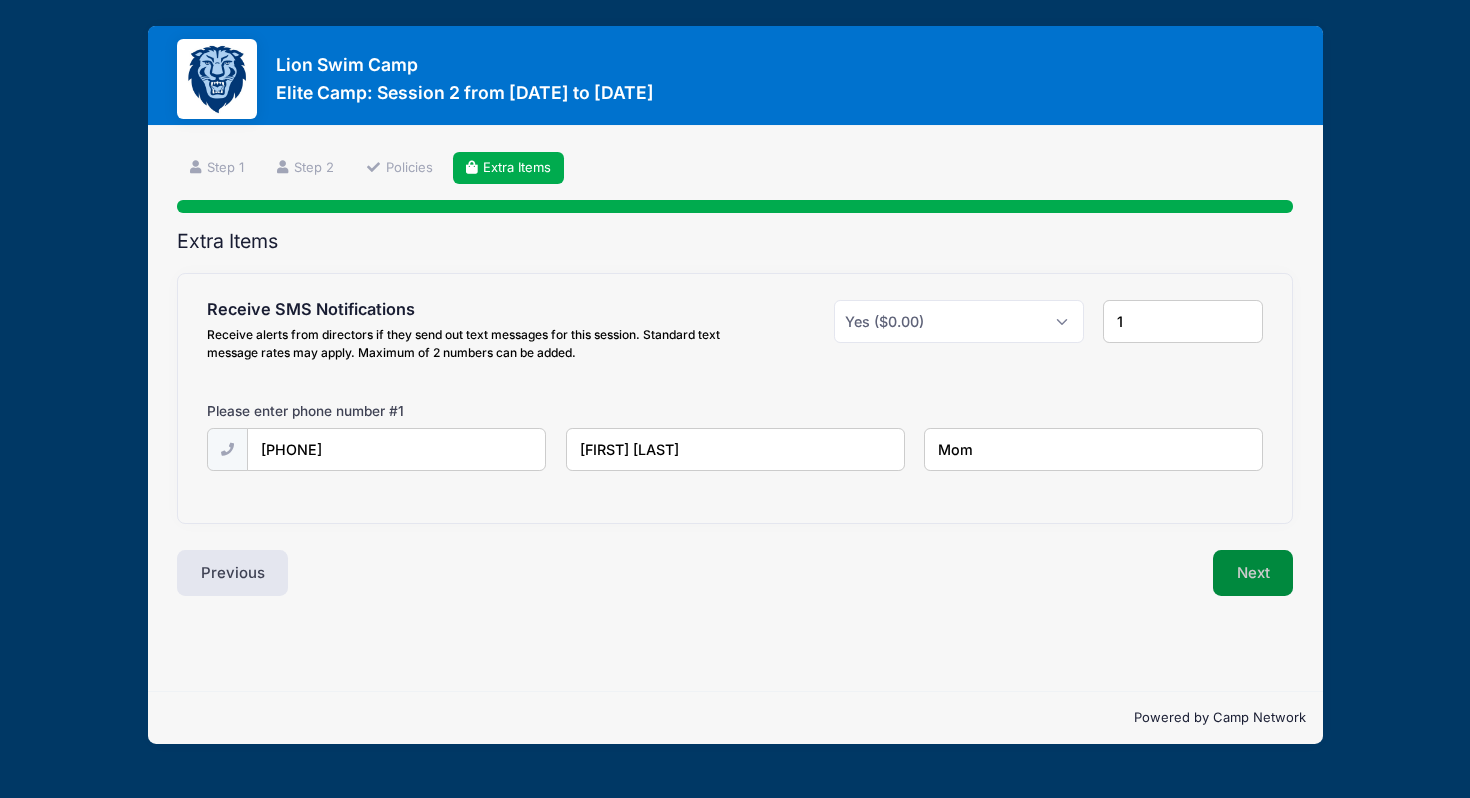 type on "Mom" 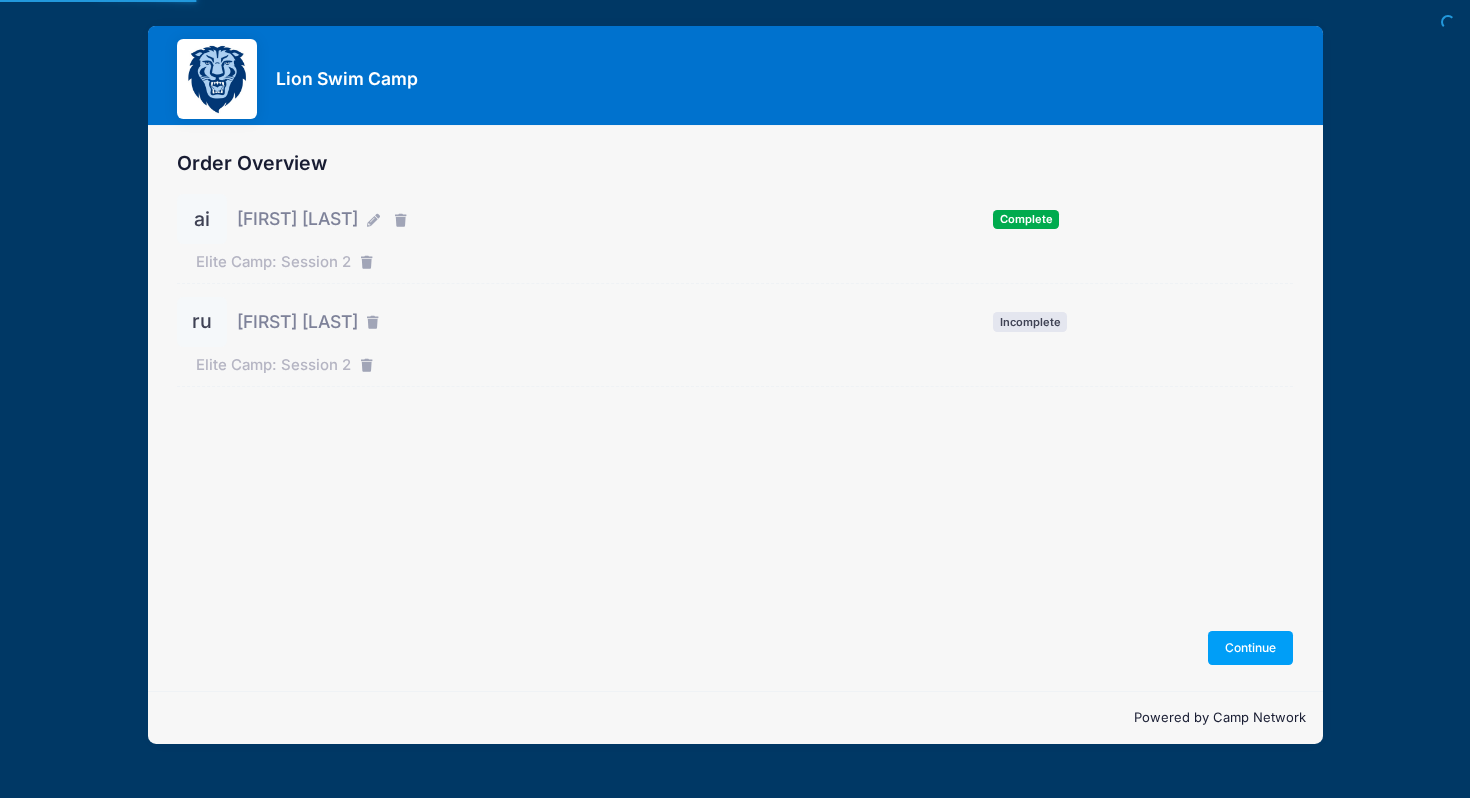 scroll, scrollTop: 0, scrollLeft: 0, axis: both 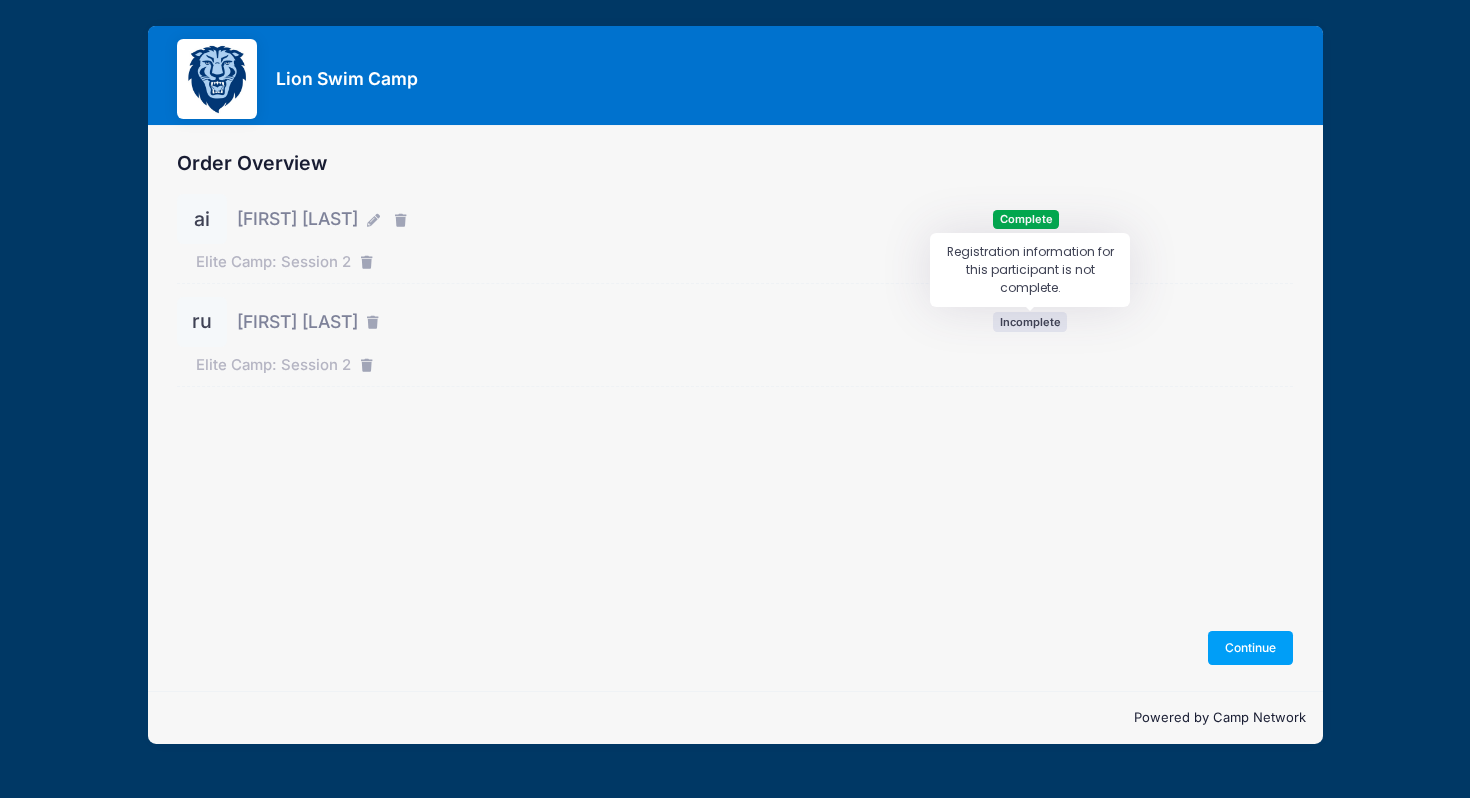 click on "Incomplete" at bounding box center [1030, 321] 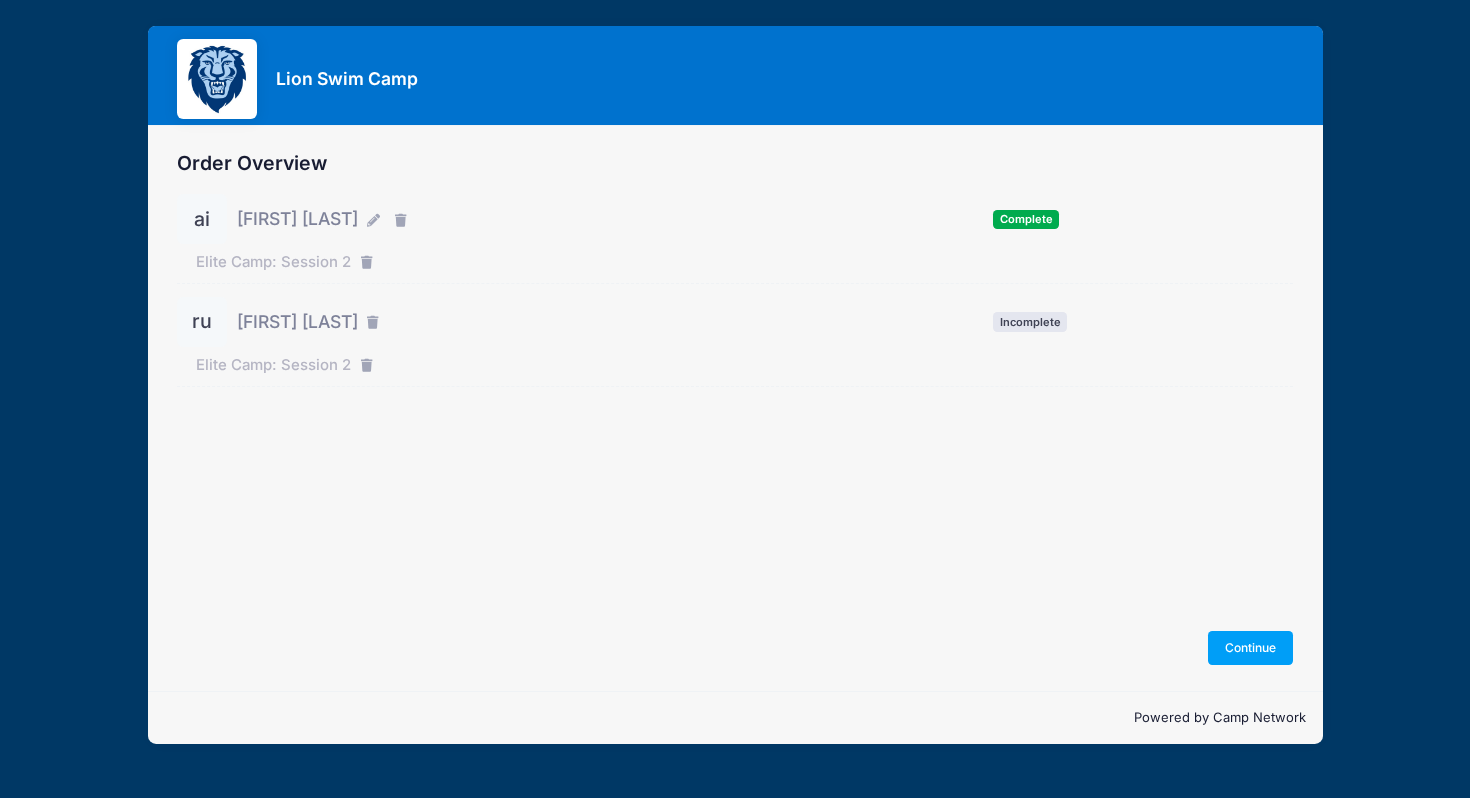 click on "[FIRST] [LAST]" at bounding box center (297, 322) 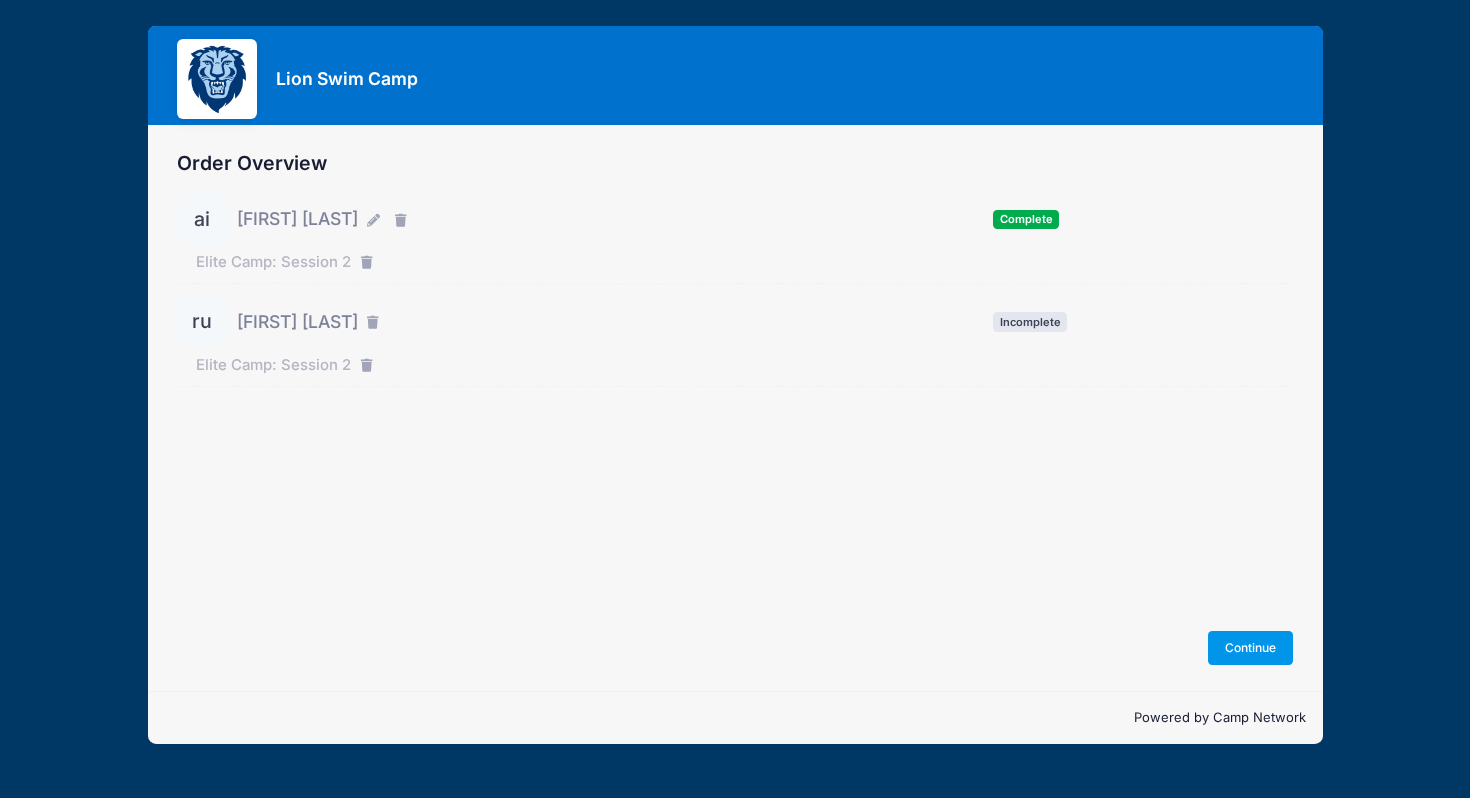 click on "Continue" at bounding box center [1251, 648] 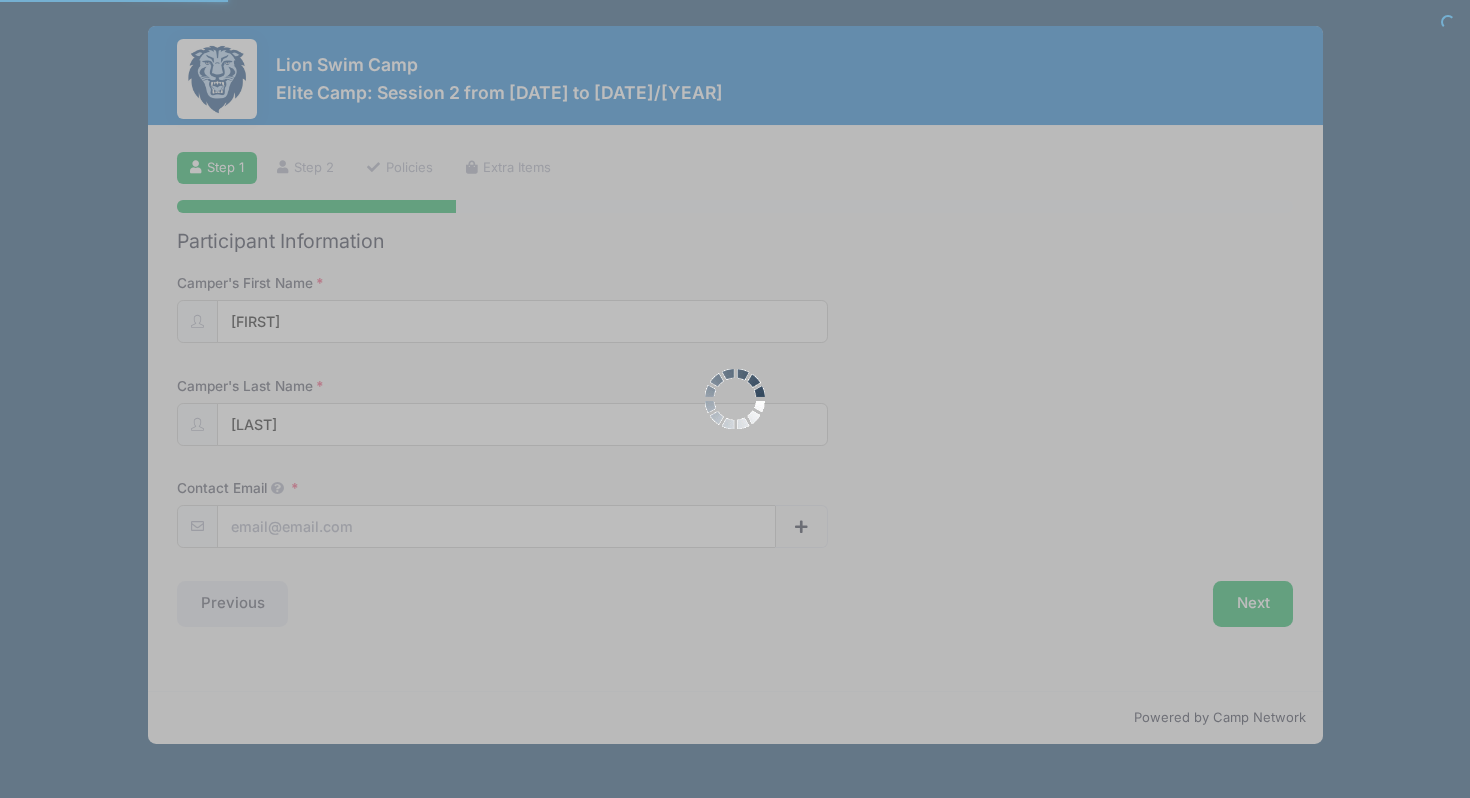 scroll, scrollTop: 0, scrollLeft: 0, axis: both 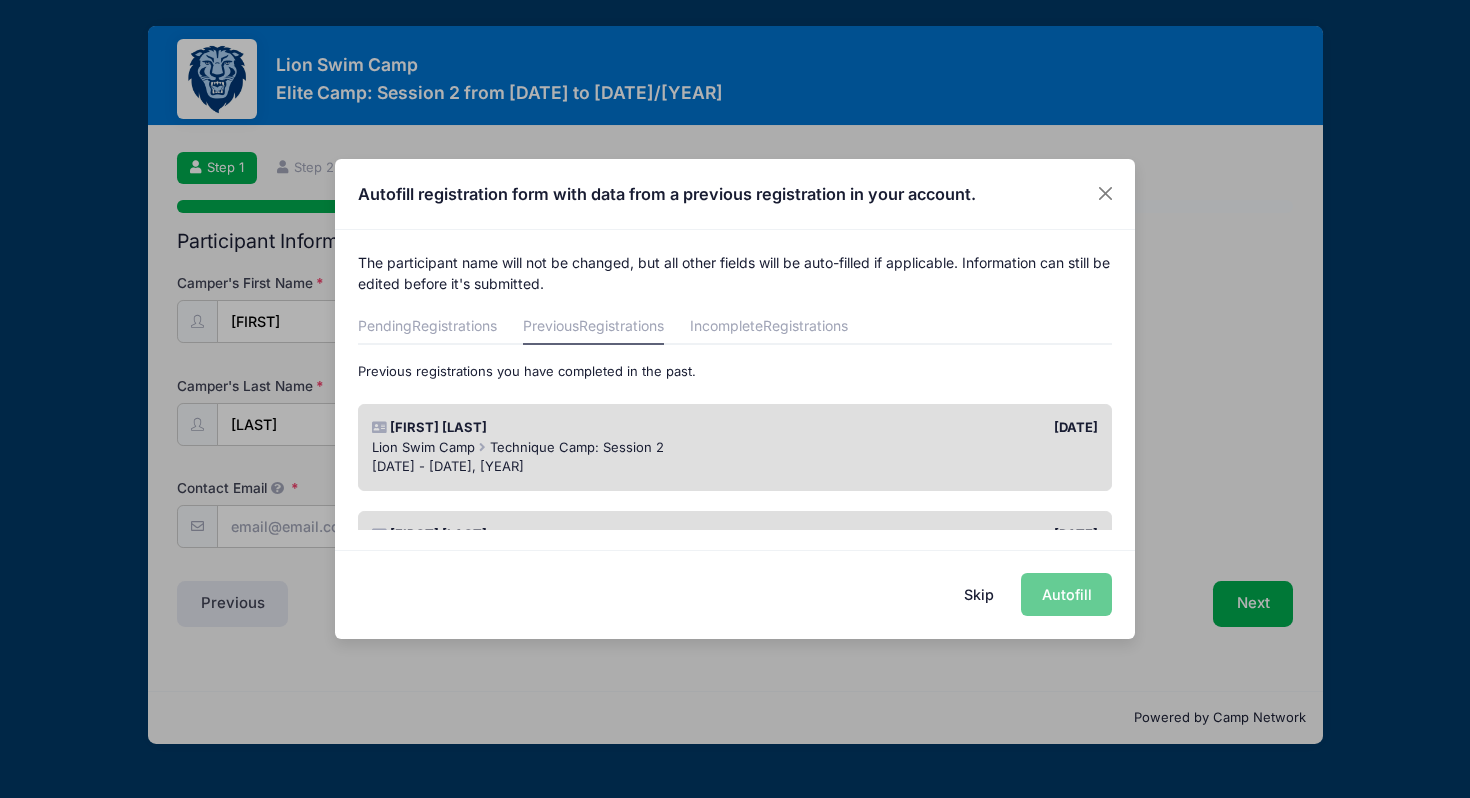 click on "Jul 8 - Jul 11, 2024" at bounding box center [735, 467] 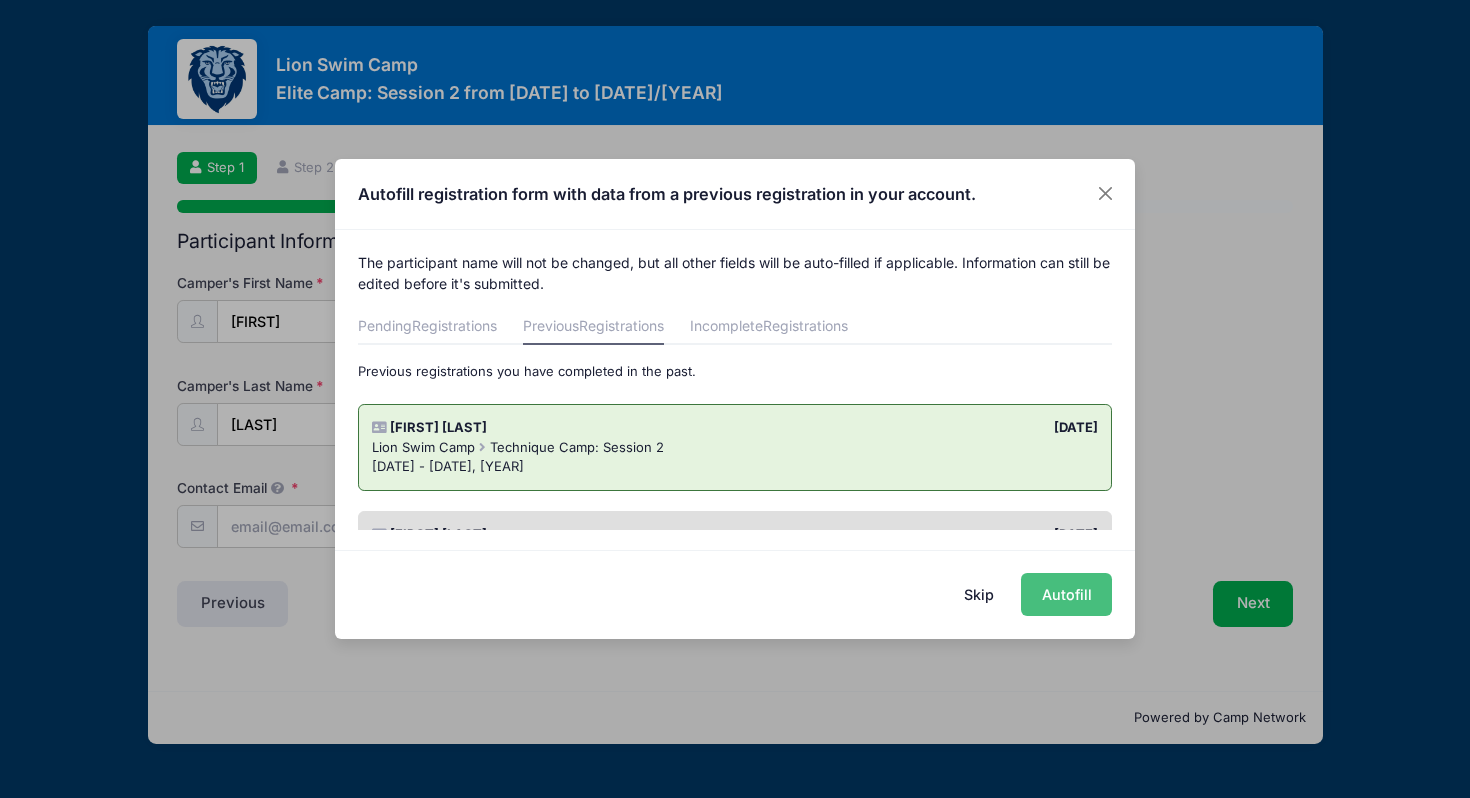 click on "Autofill" at bounding box center [1066, 594] 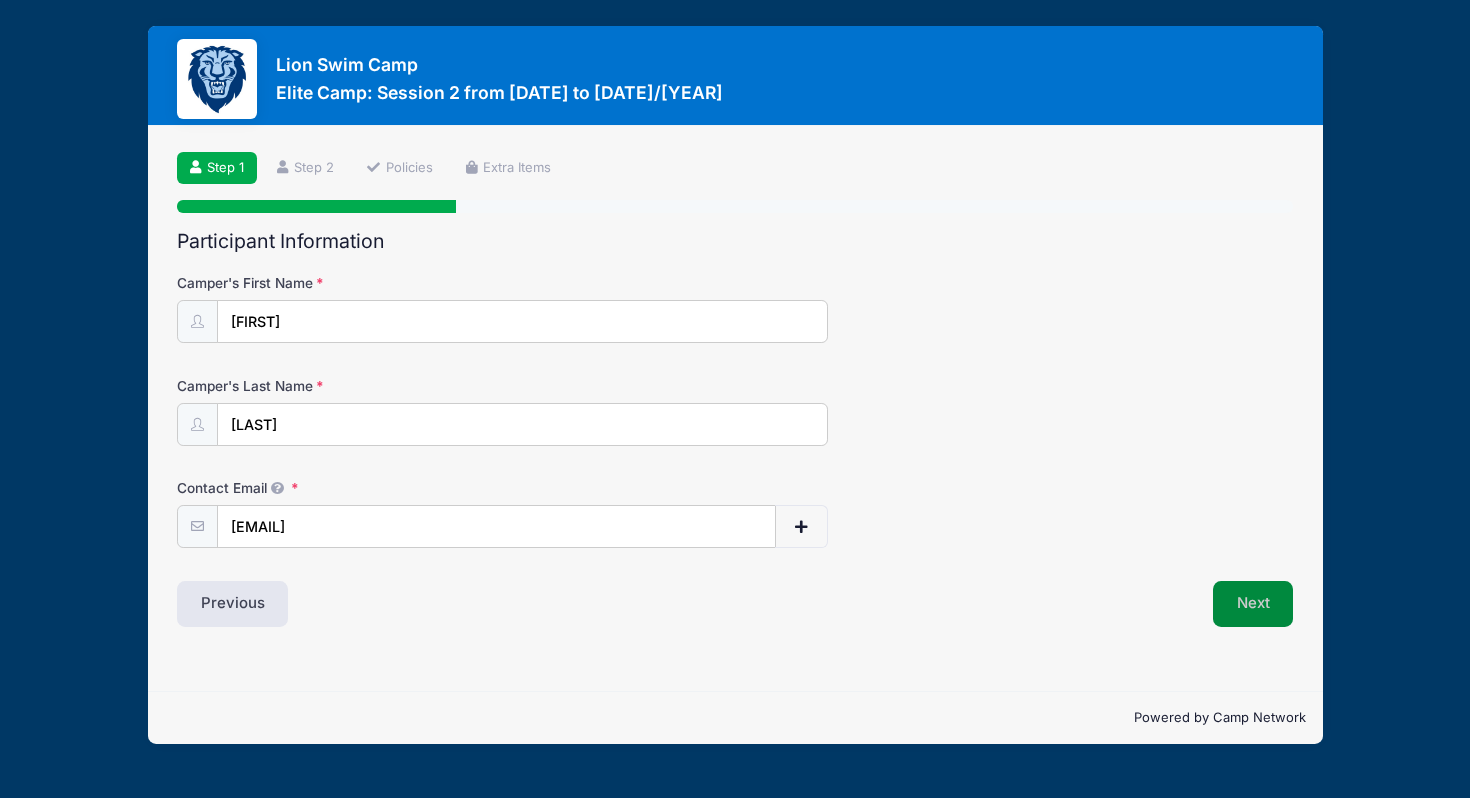 click on "Next" at bounding box center [1253, 604] 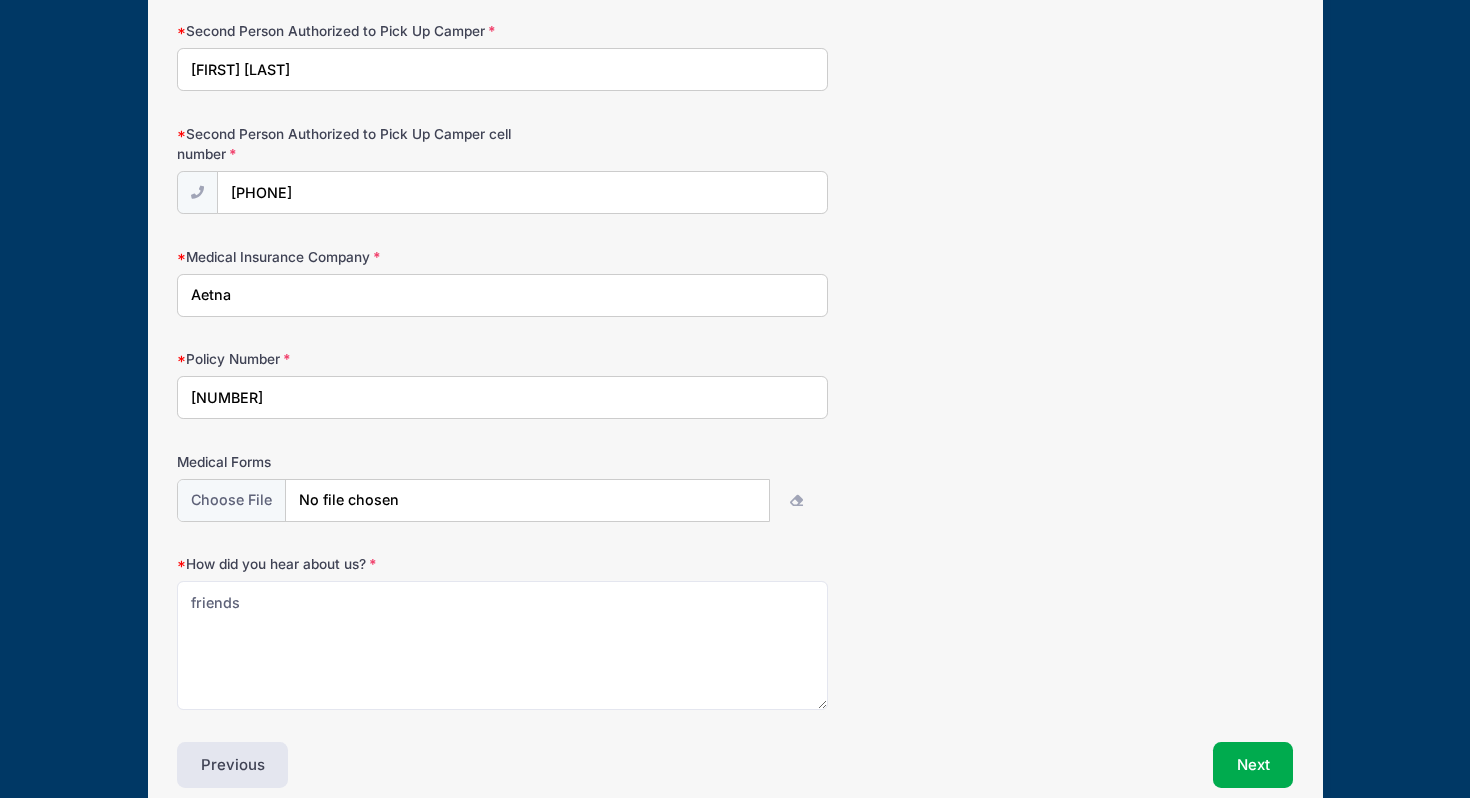 scroll, scrollTop: 2292, scrollLeft: 0, axis: vertical 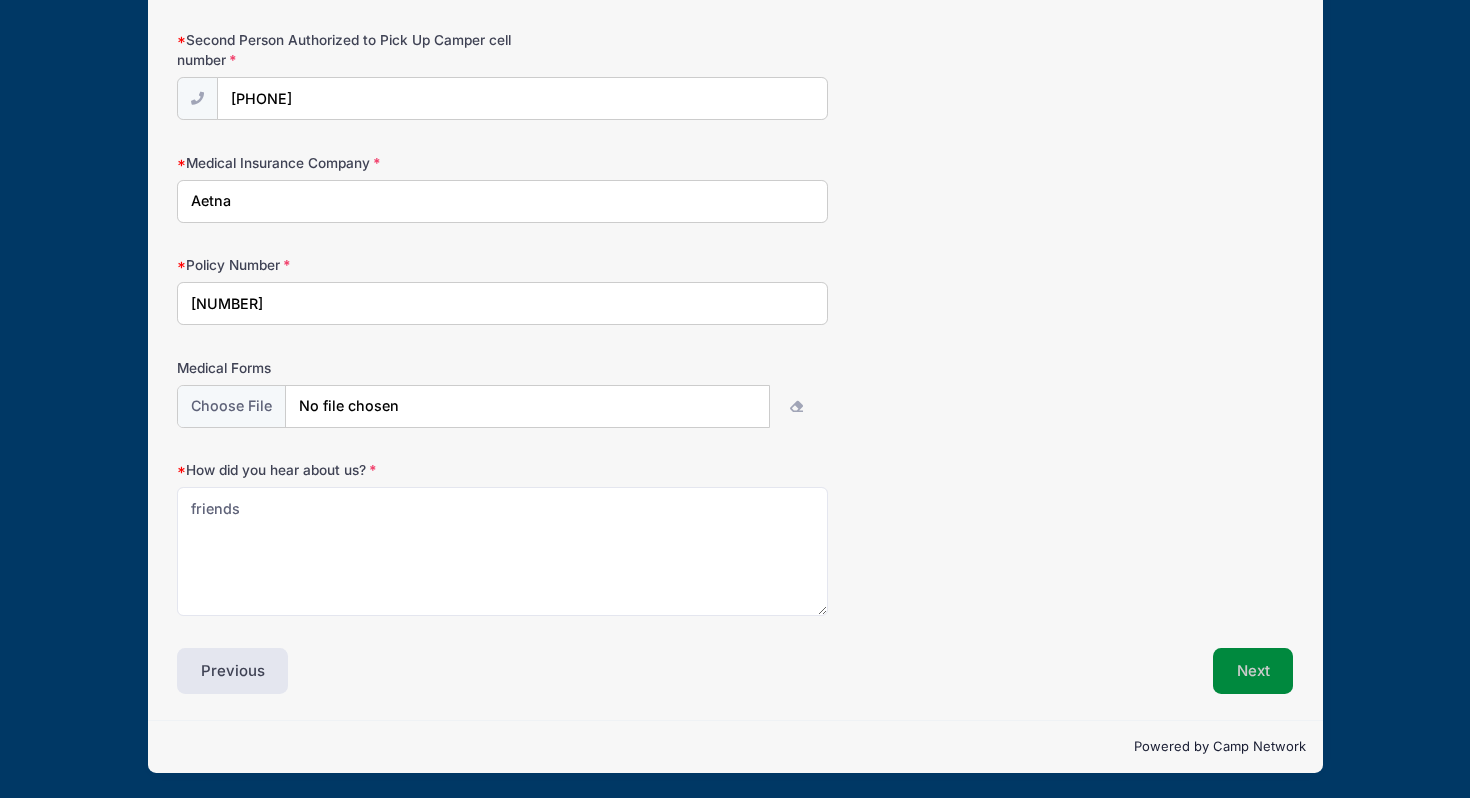 click on "Next" at bounding box center (1253, 671) 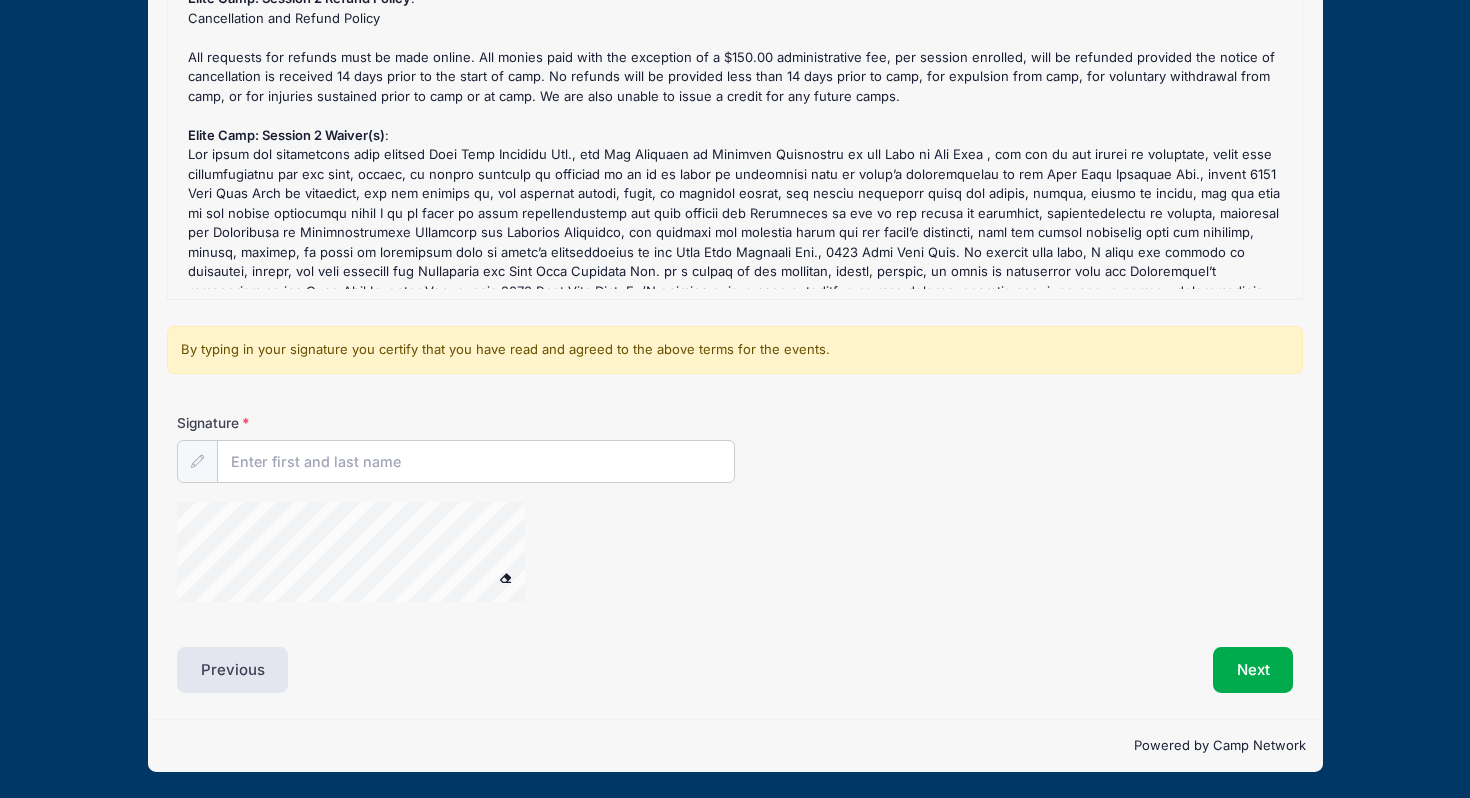 scroll, scrollTop: 0, scrollLeft: 0, axis: both 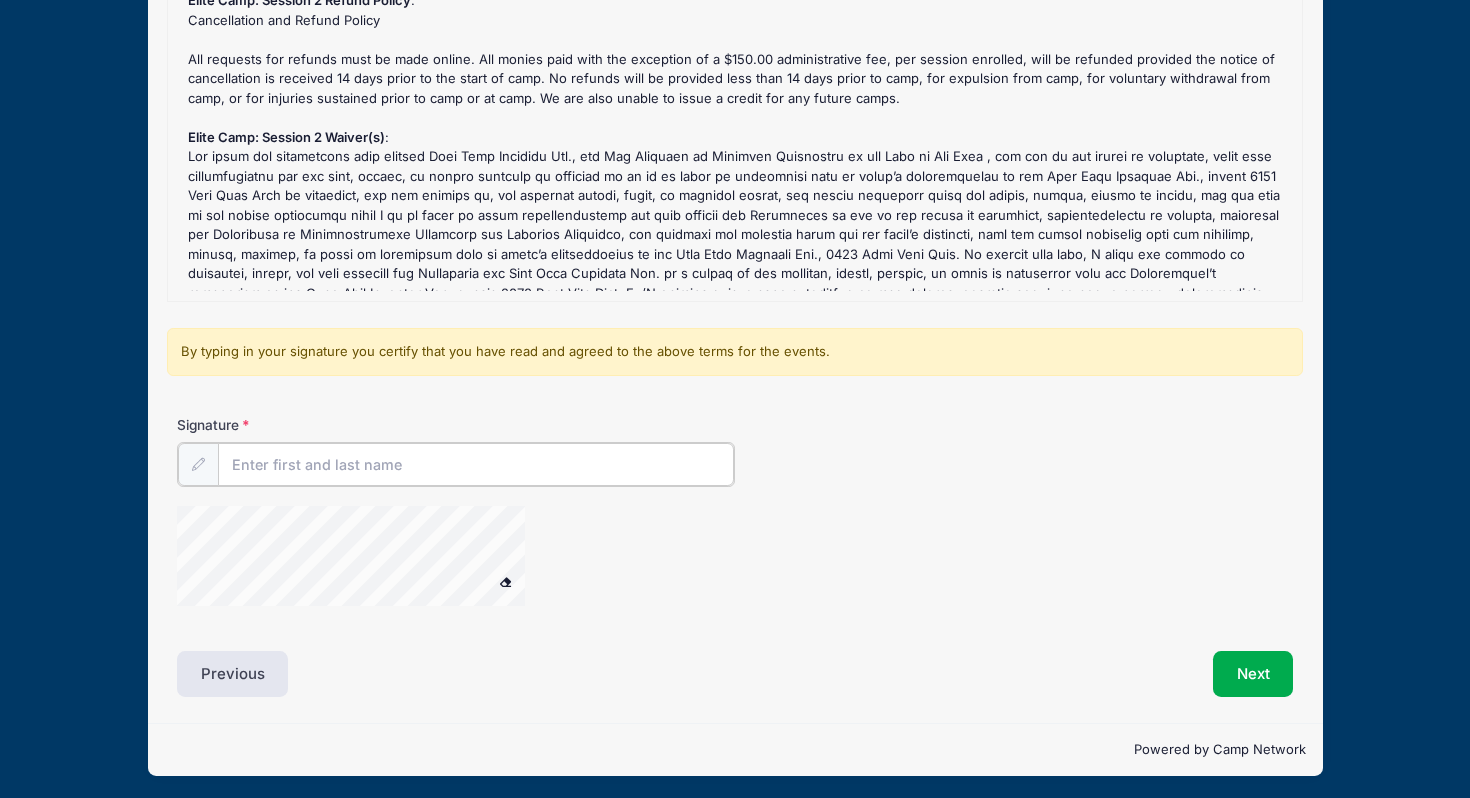 click on "Signature" at bounding box center [476, 464] 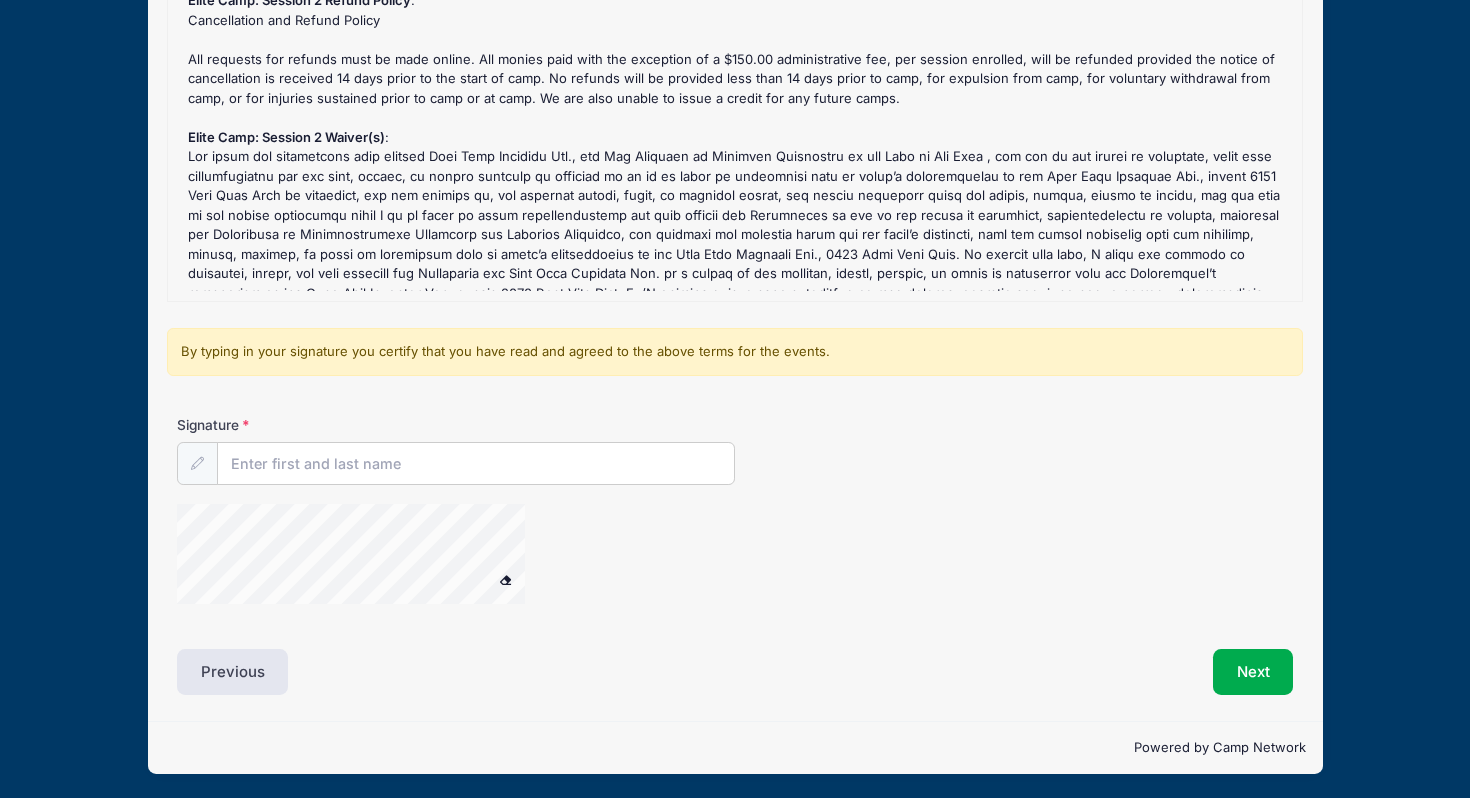 click at bounding box center (197, 463) 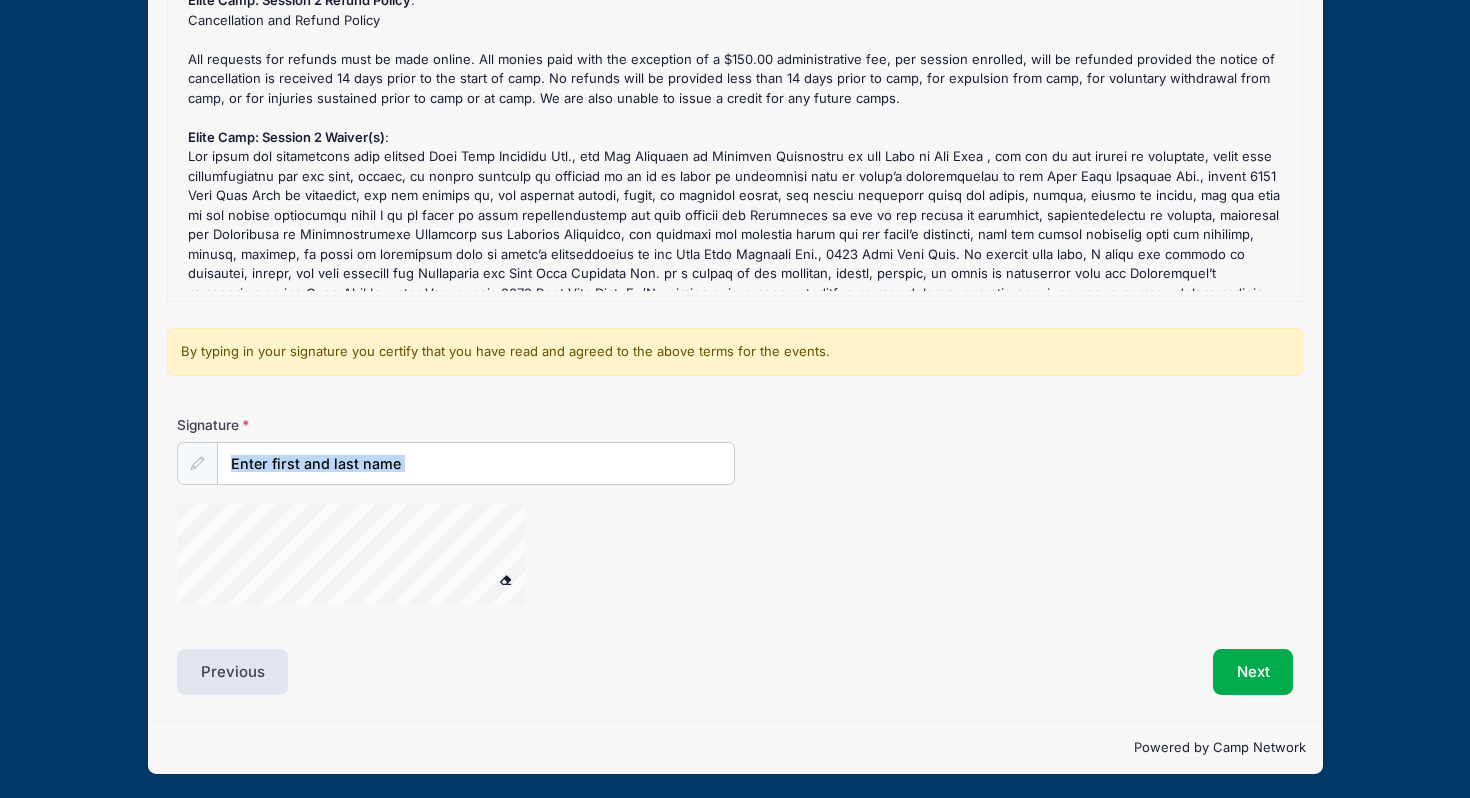 click on "Signature" at bounding box center (735, 519) 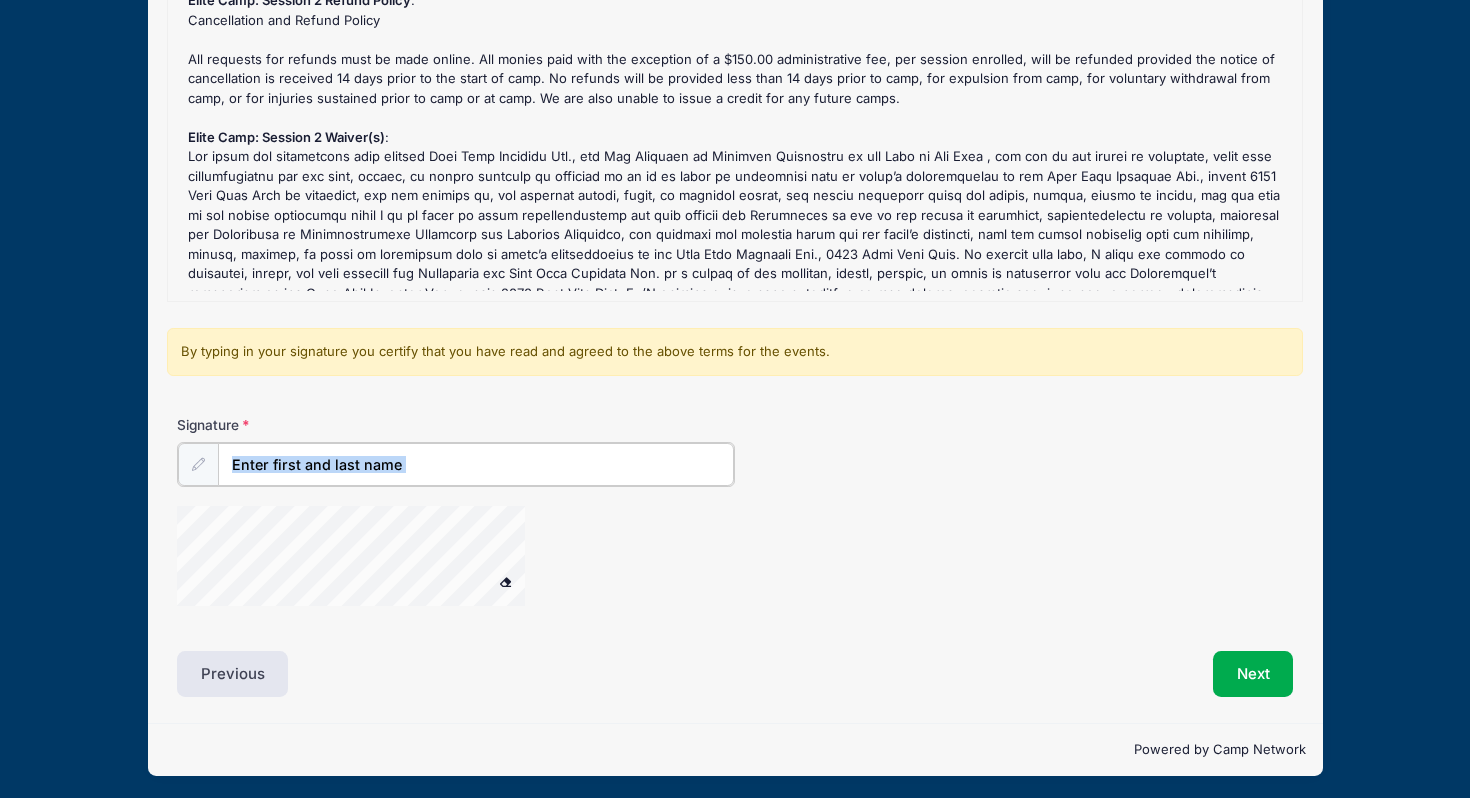click on "Signature" at bounding box center (476, 464) 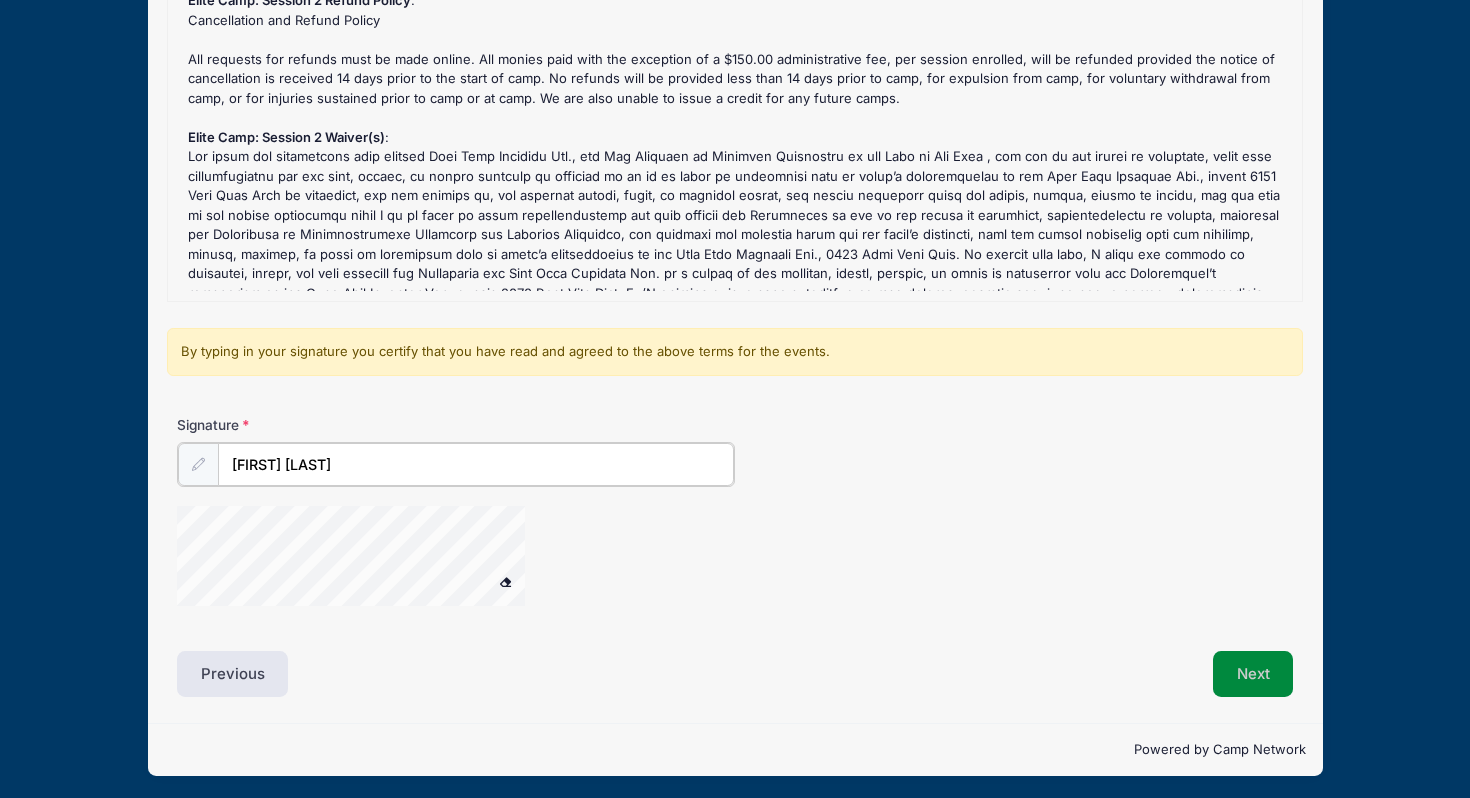 type on "Shama Zakai" 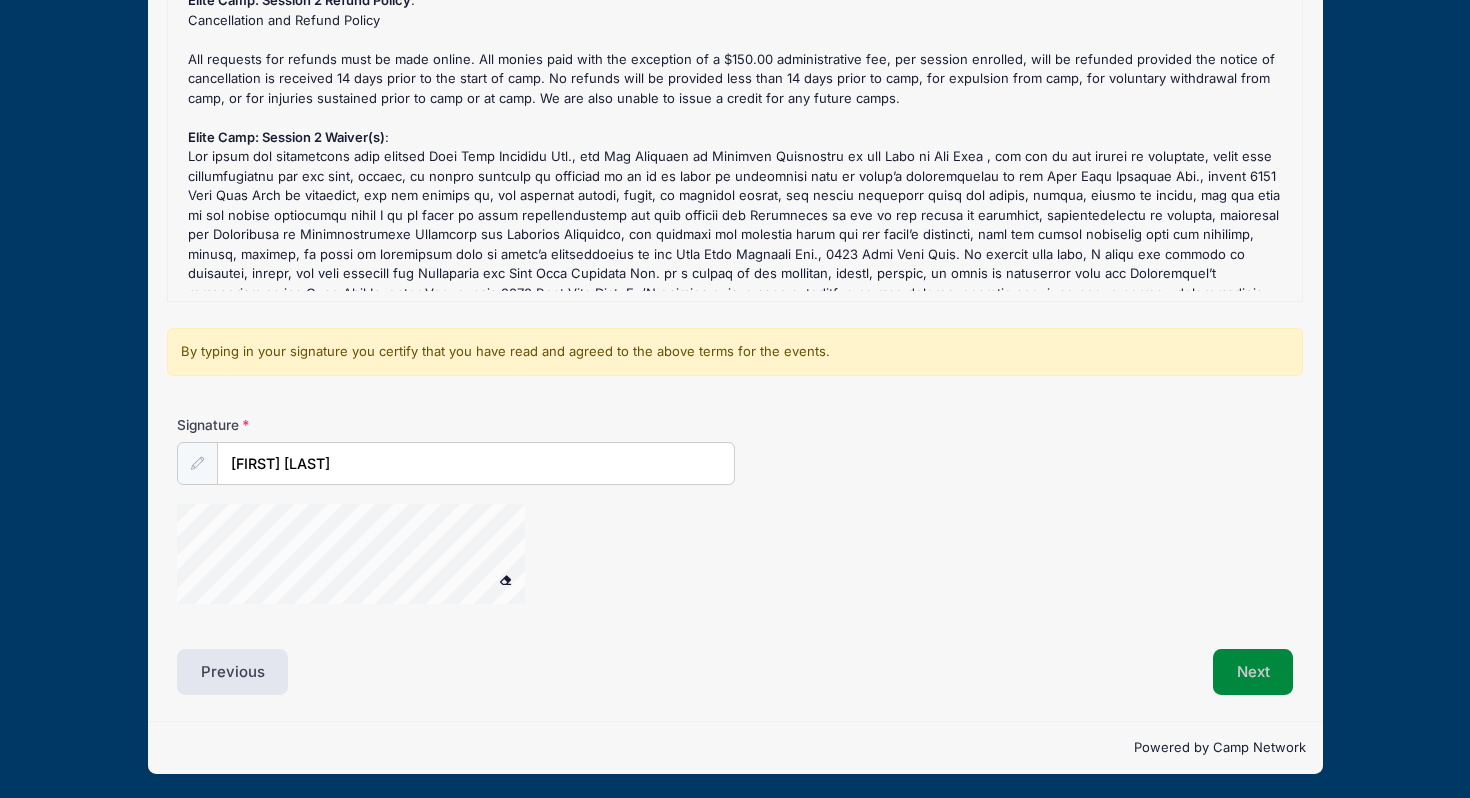 click on "Next" at bounding box center [1253, 672] 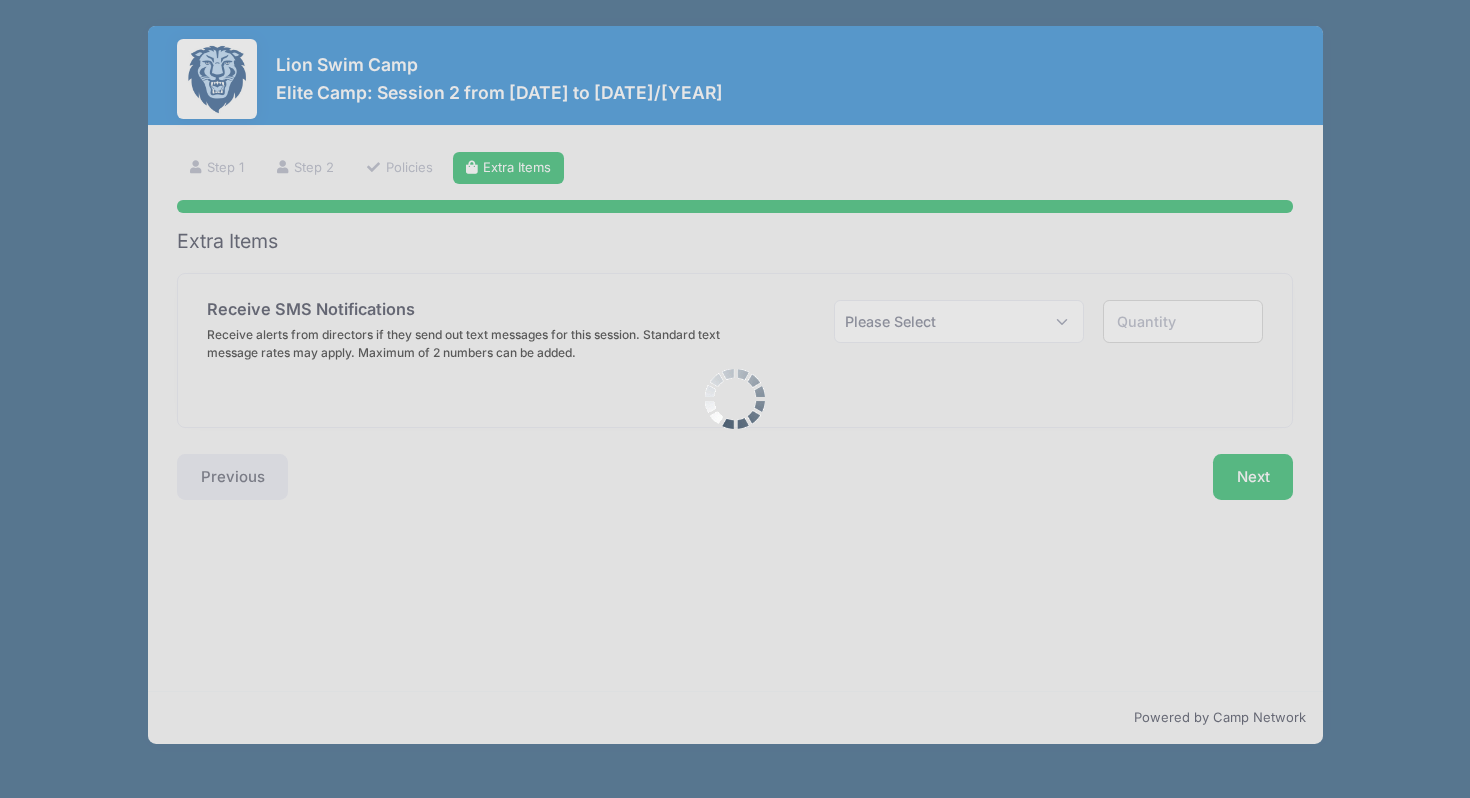 scroll, scrollTop: 0, scrollLeft: 0, axis: both 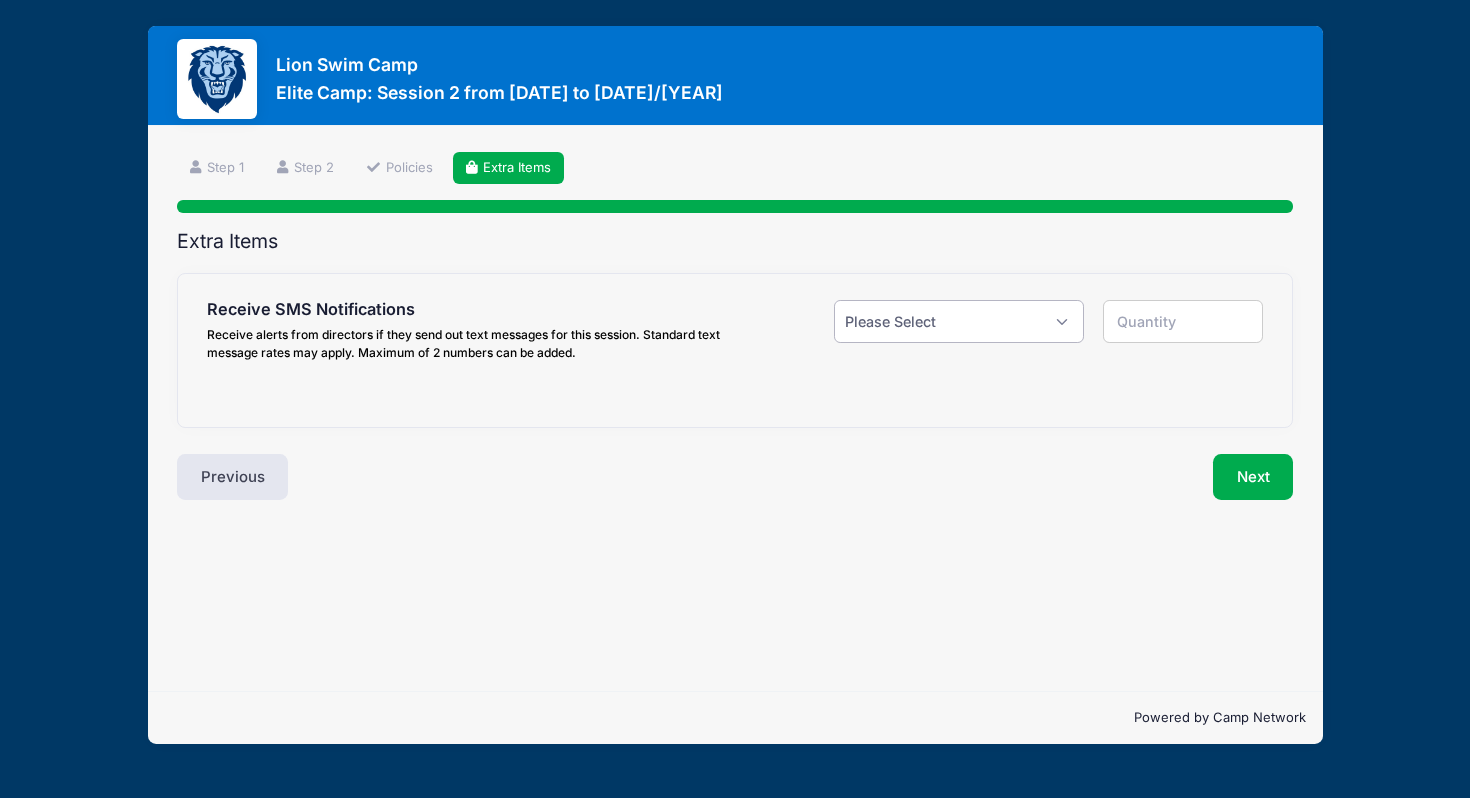 click on "Please Select Yes ($0.00)
No" at bounding box center [958, 321] 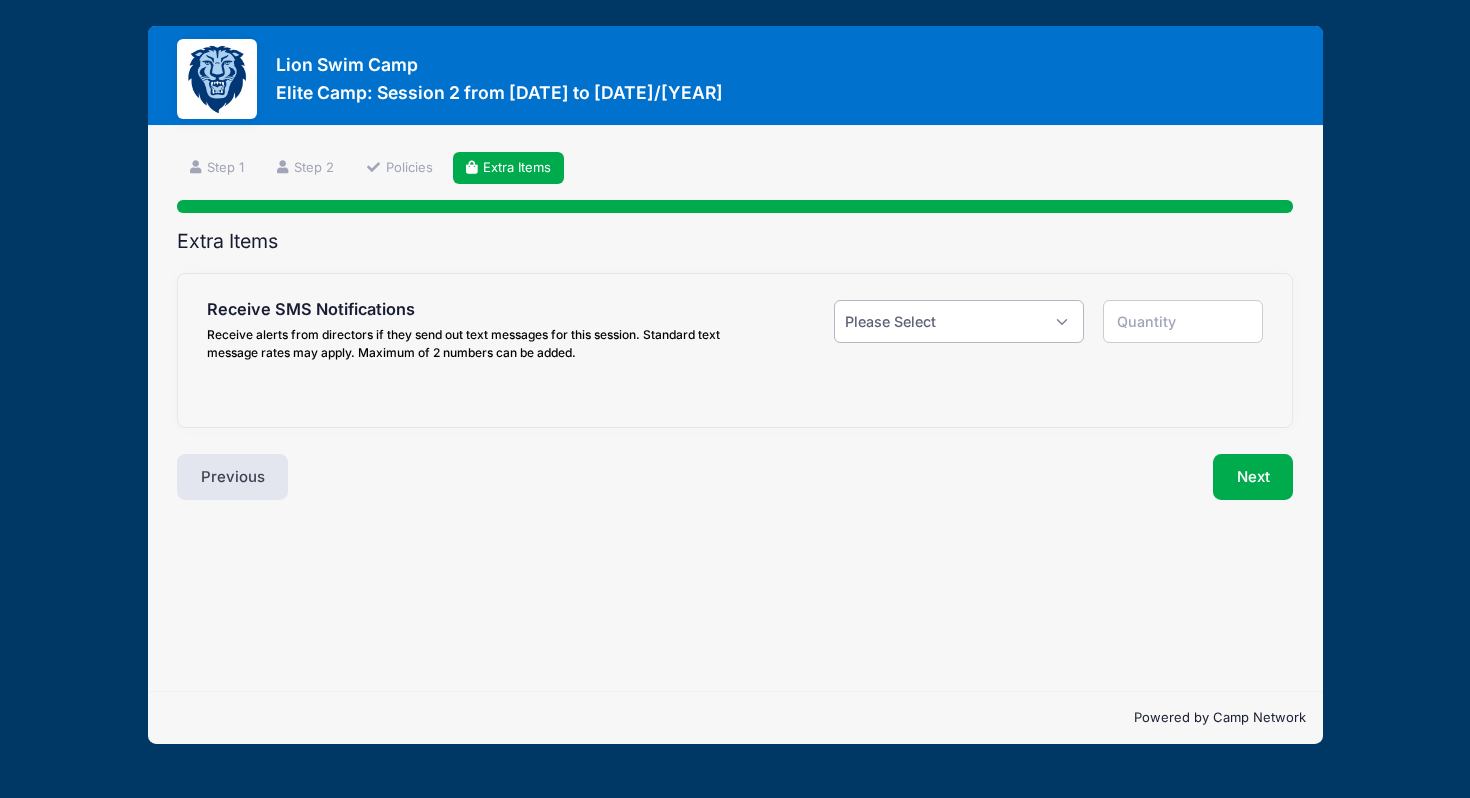 select on "1" 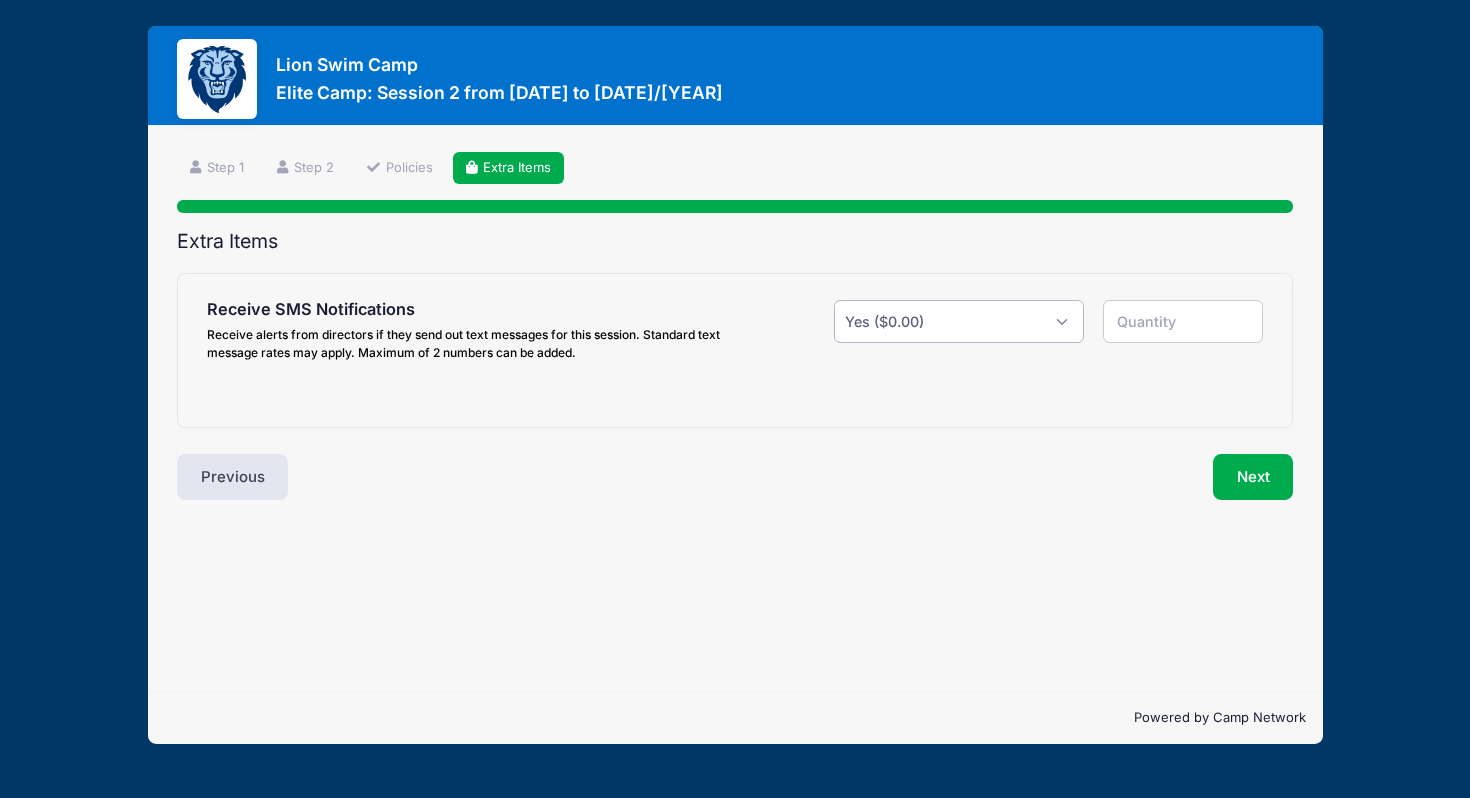 type on "1" 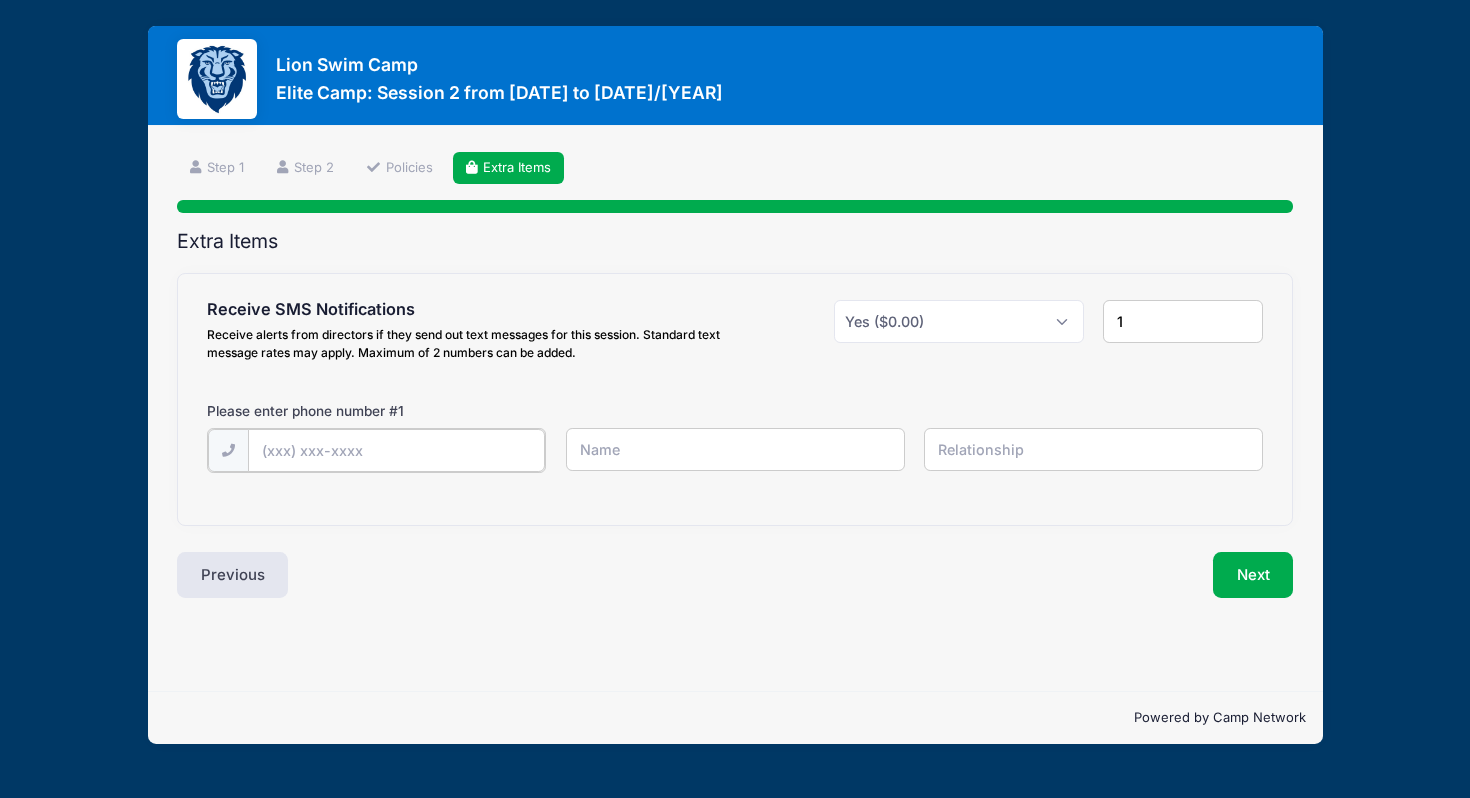 click at bounding box center [0, 0] 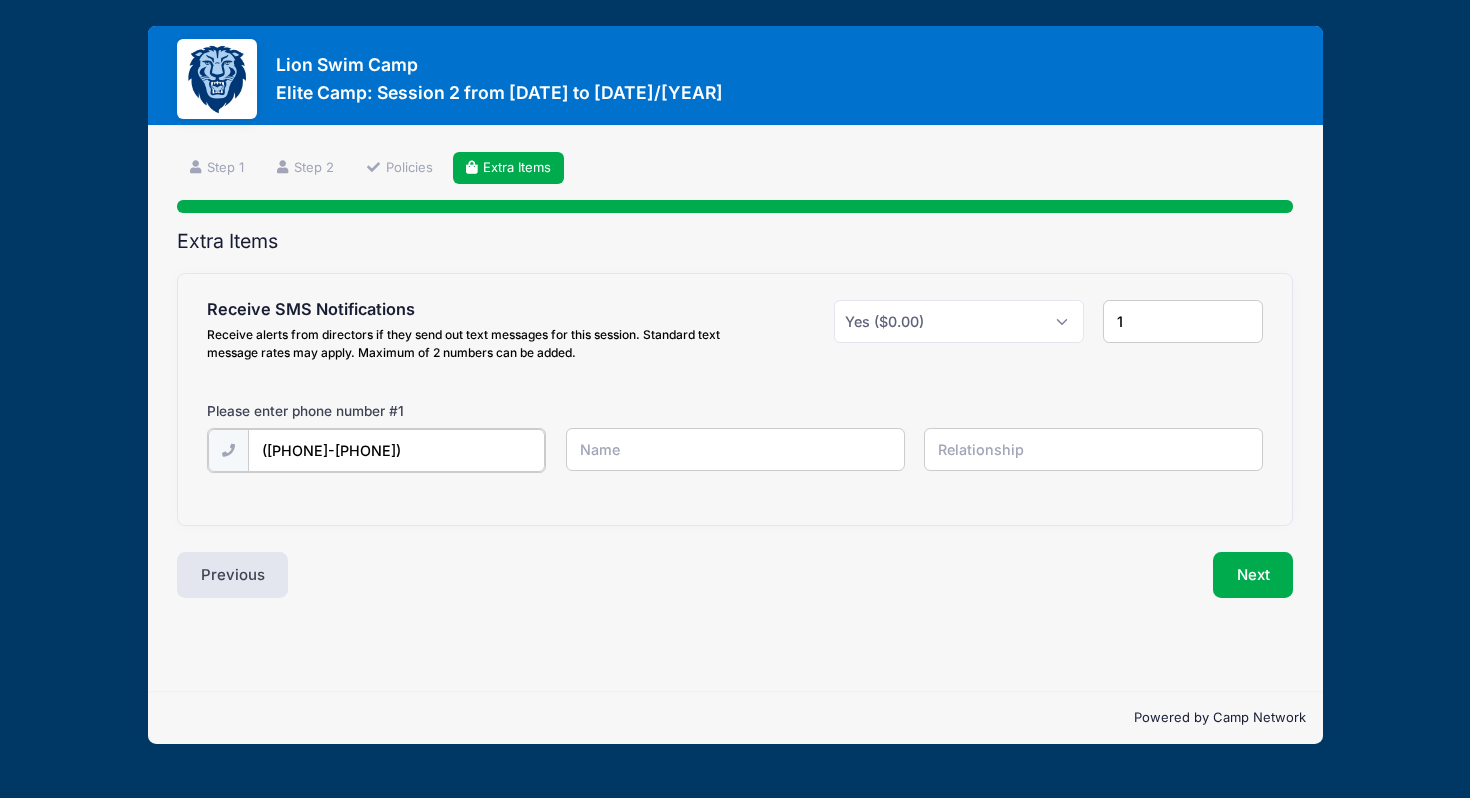 type on "(973) 518-0358" 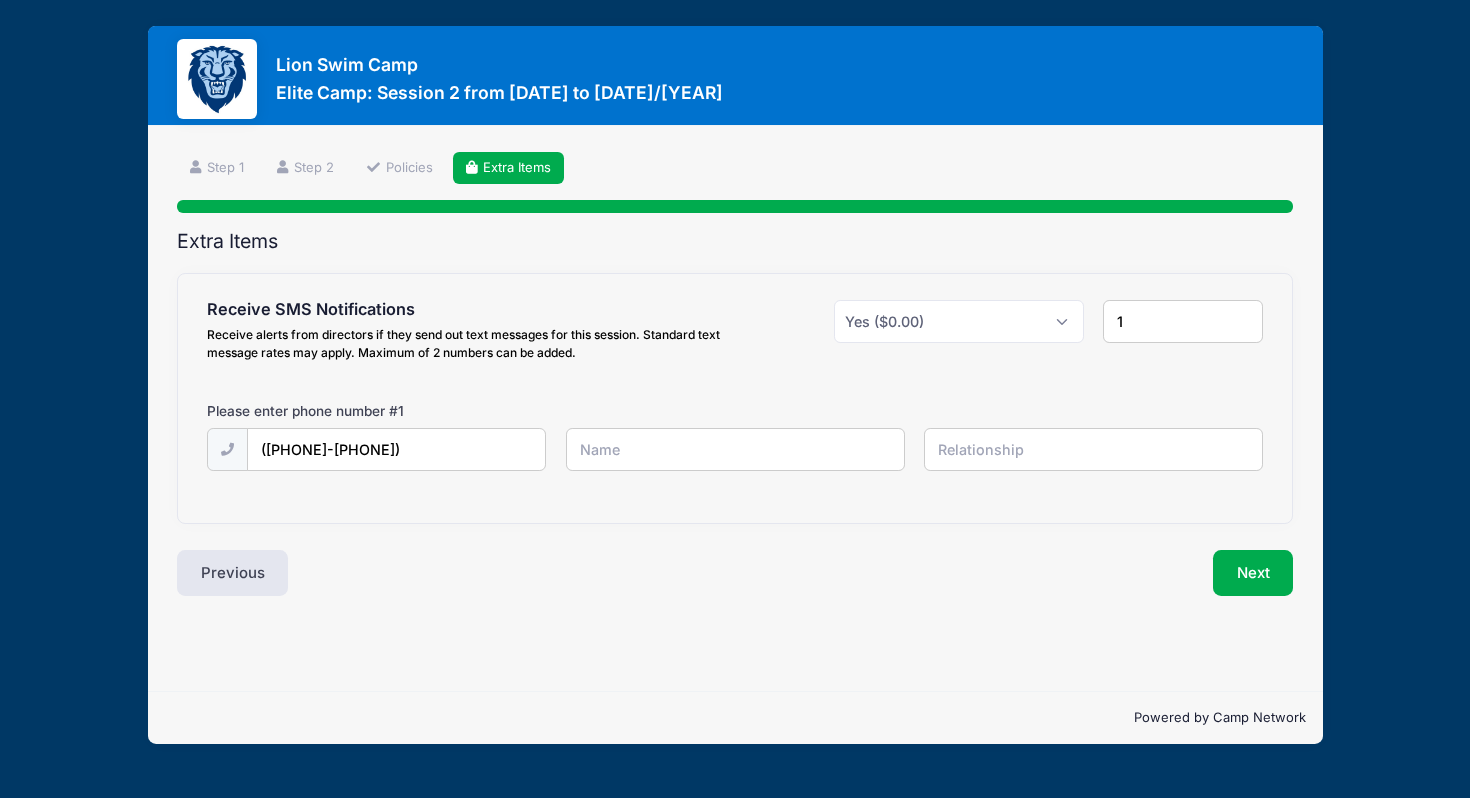click at bounding box center [0, 0] 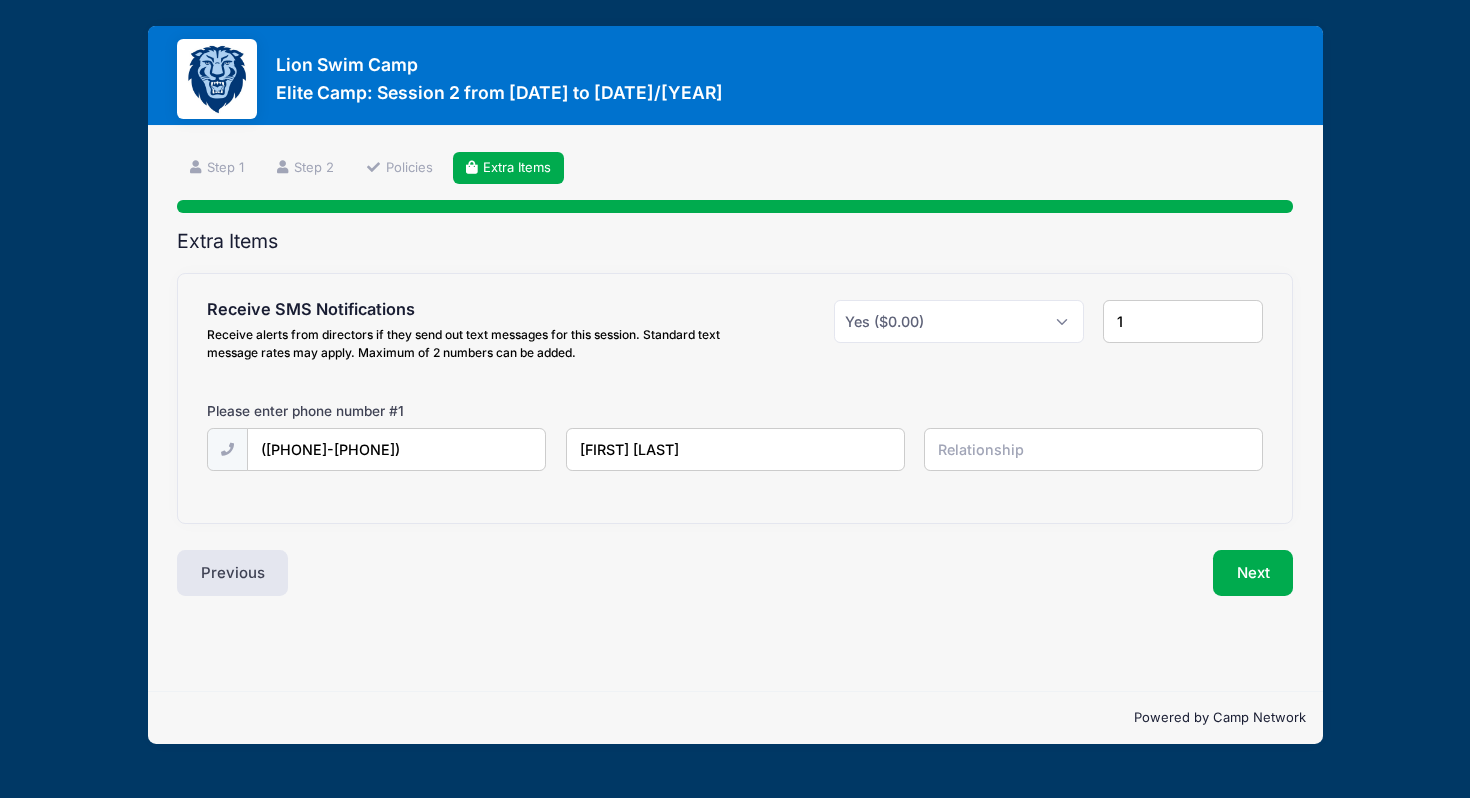 type on "shama zakai" 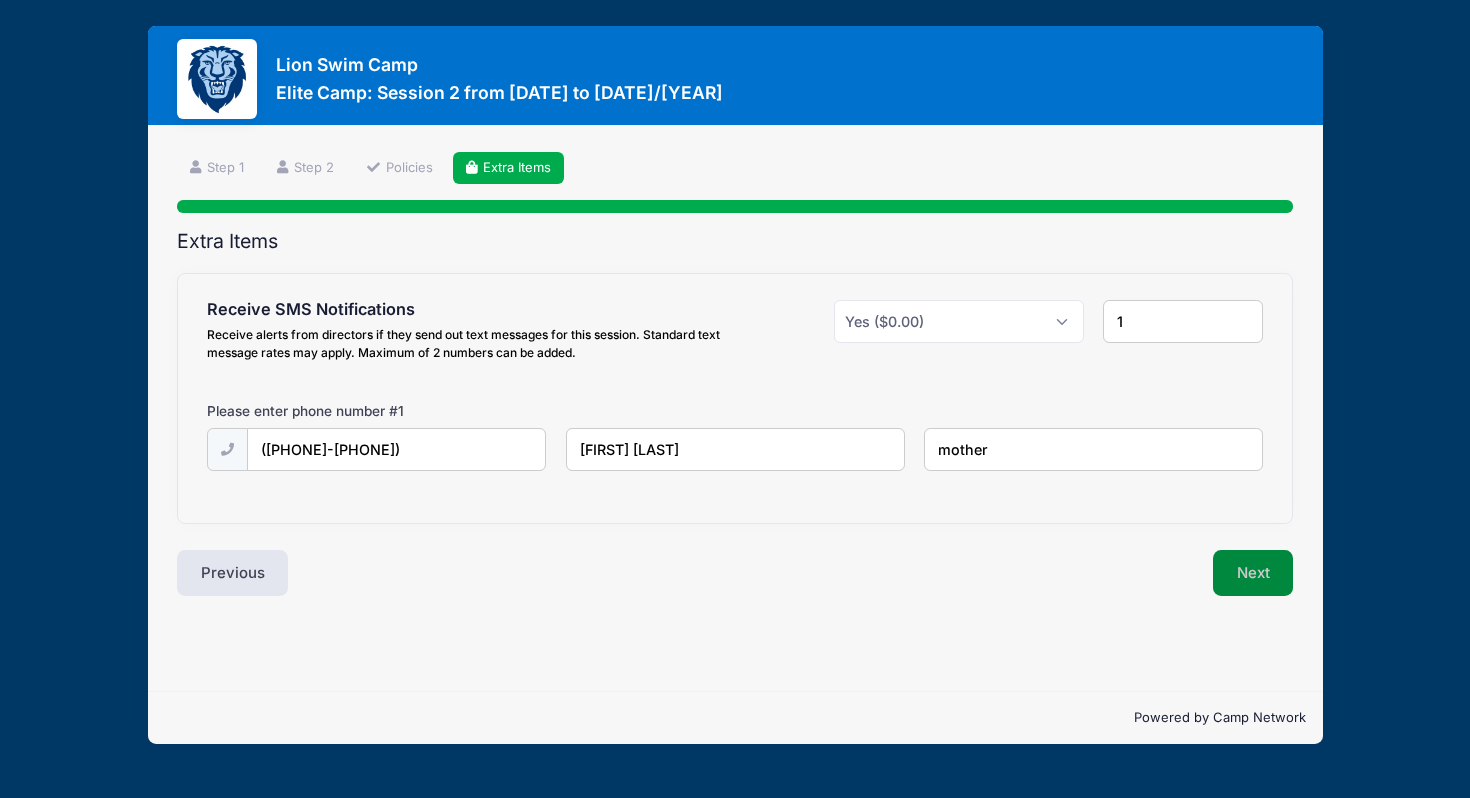 type on "mother" 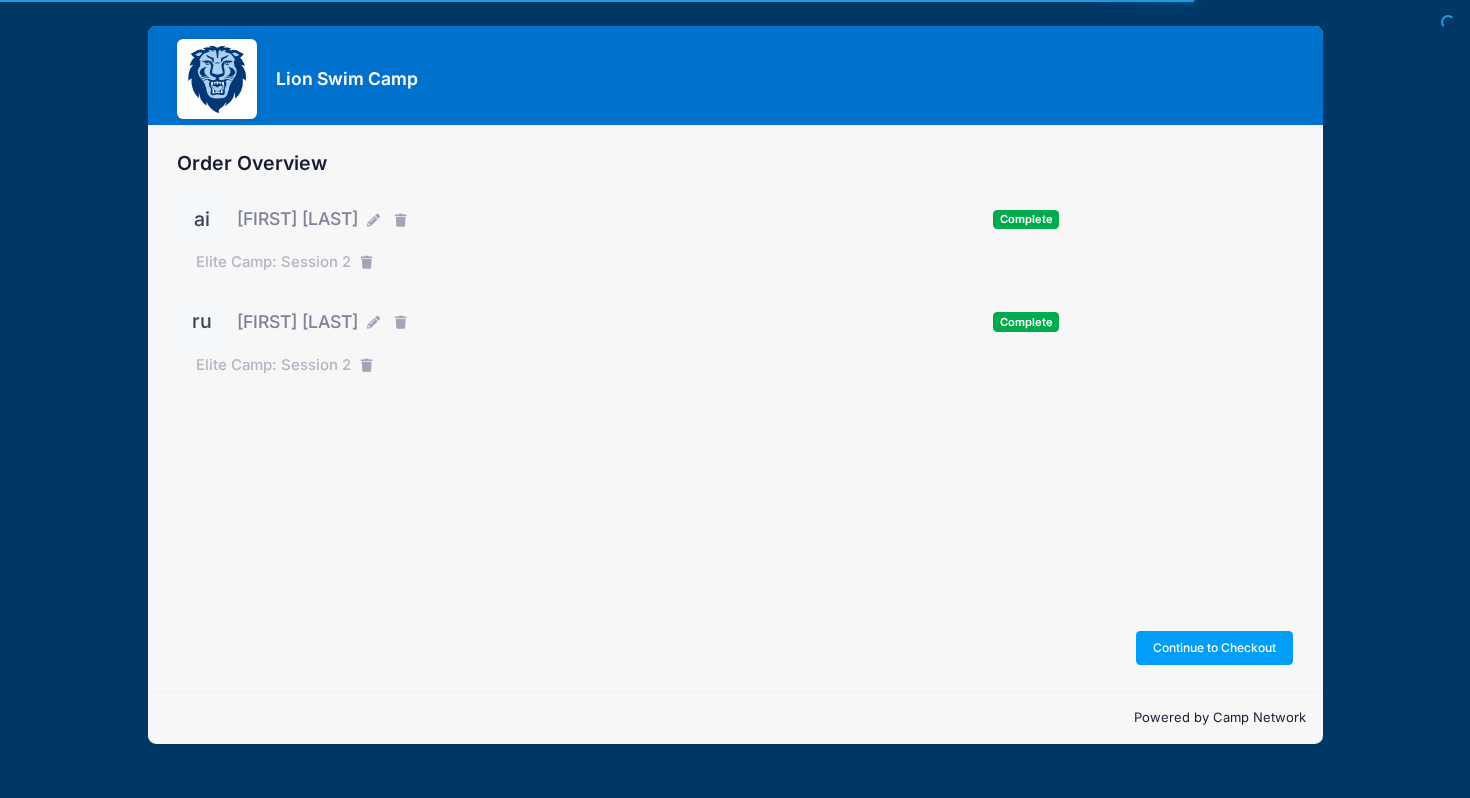 scroll, scrollTop: 0, scrollLeft: 0, axis: both 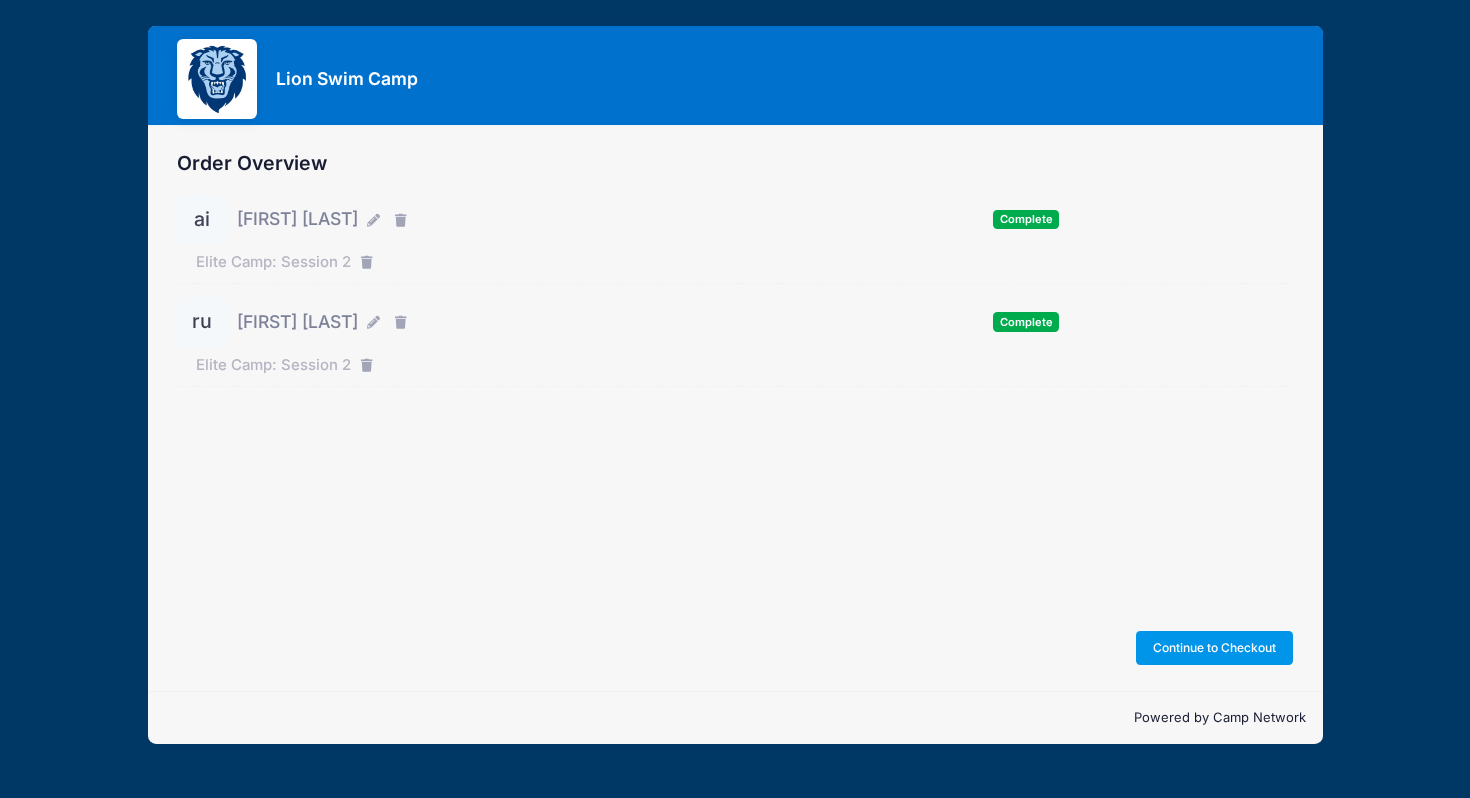 click on "Continue to Checkout" at bounding box center (1215, 648) 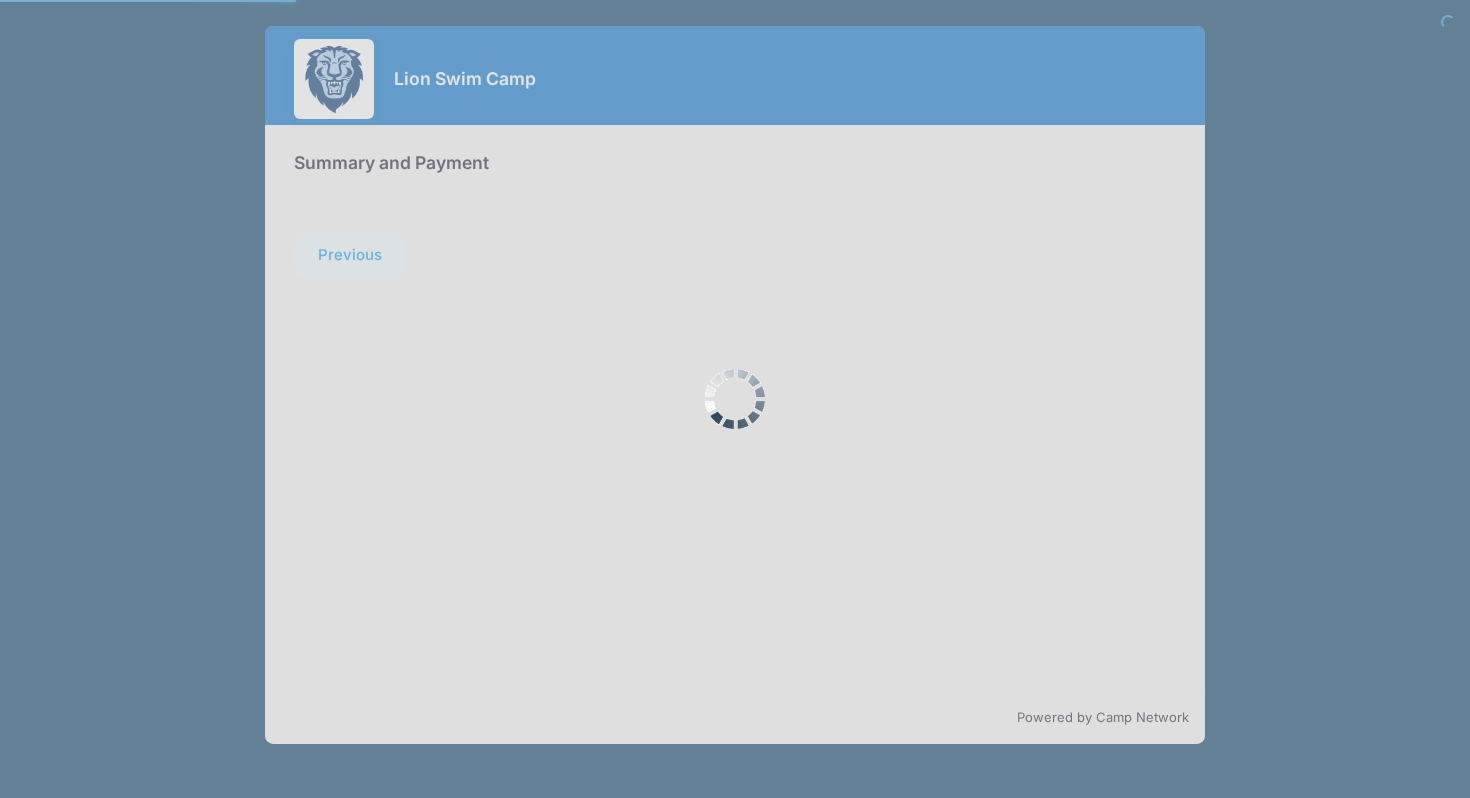 scroll, scrollTop: 0, scrollLeft: 0, axis: both 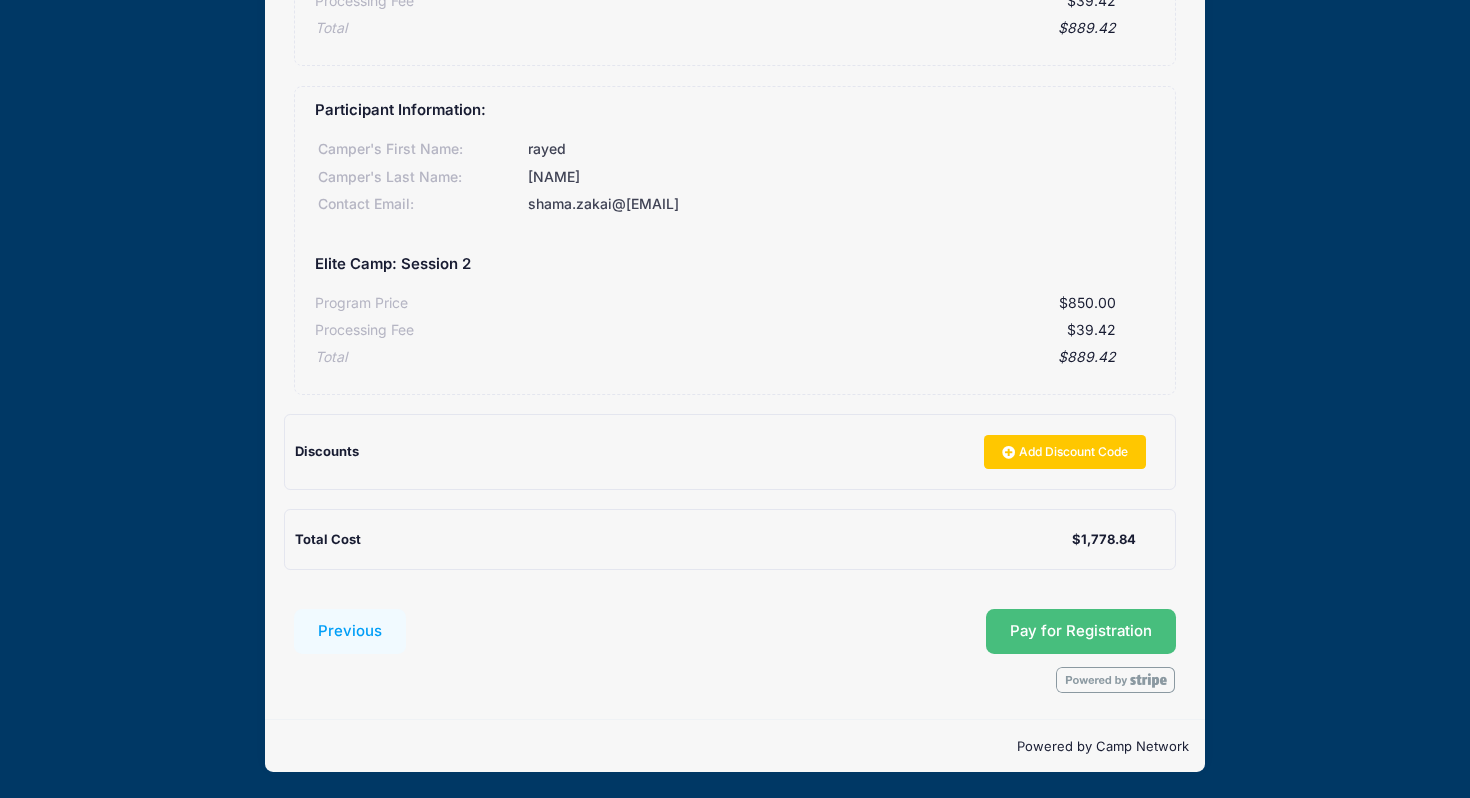 click on "Pay for Registration" at bounding box center [1081, 631] 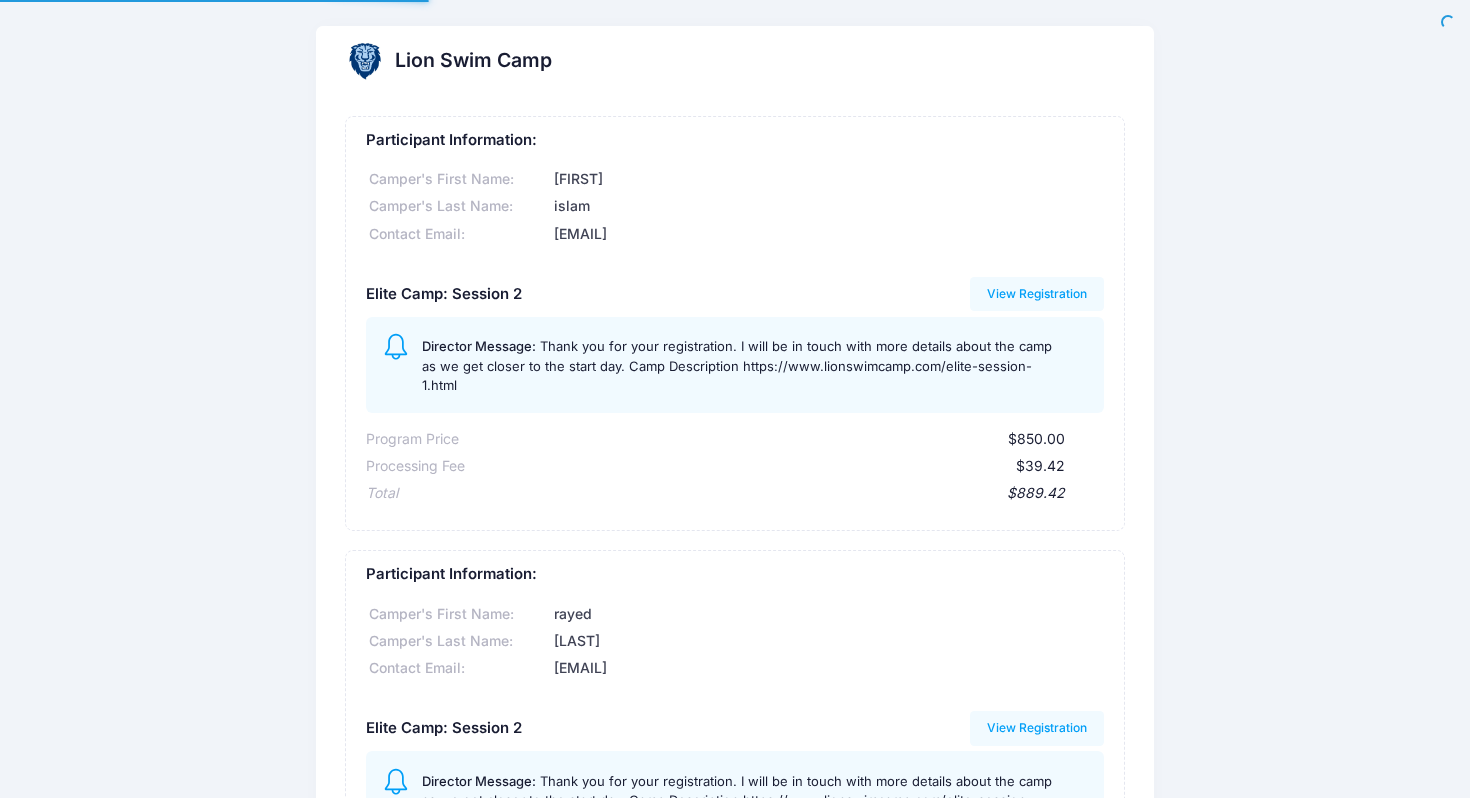 scroll, scrollTop: 0, scrollLeft: 0, axis: both 